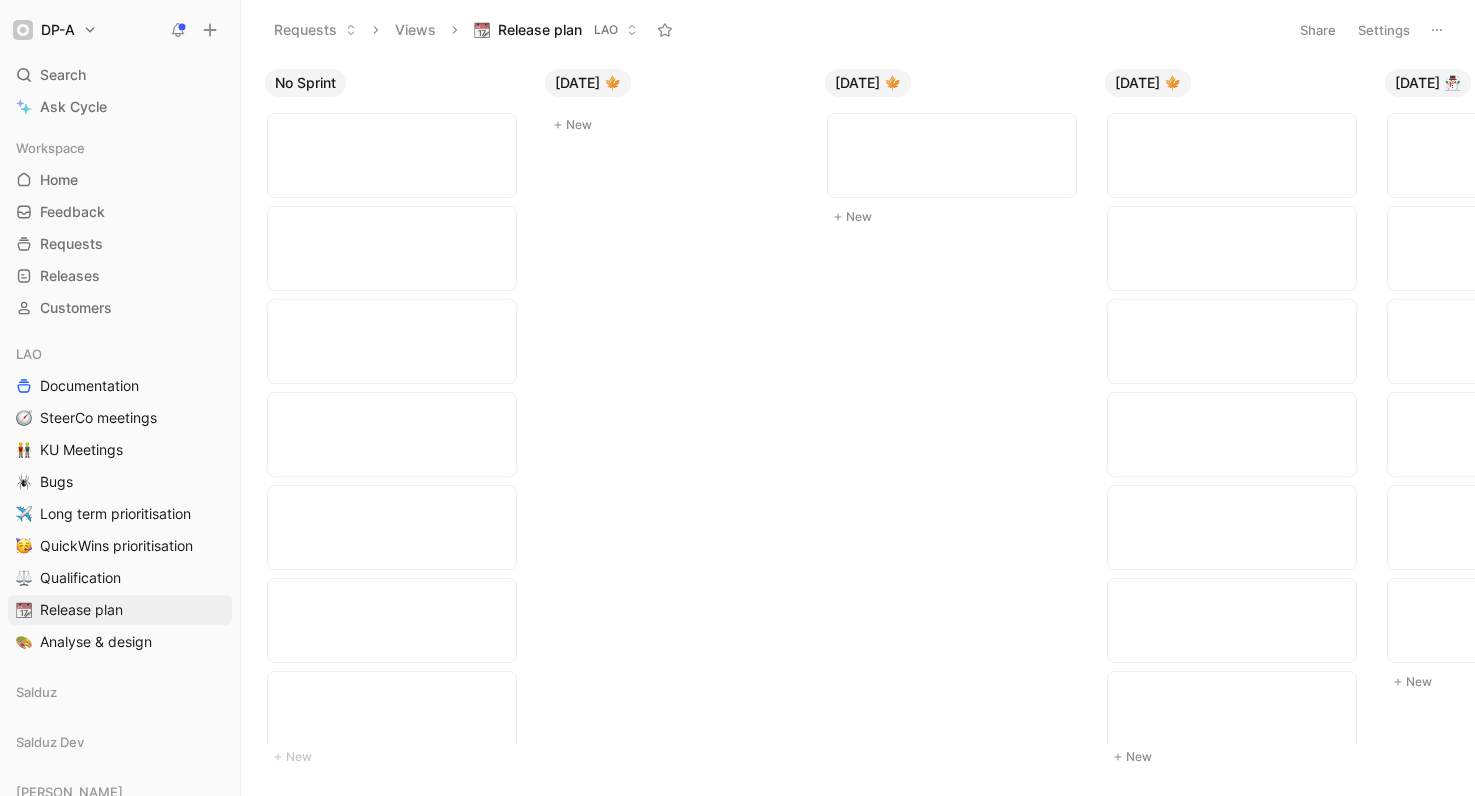 scroll, scrollTop: 0, scrollLeft: 0, axis: both 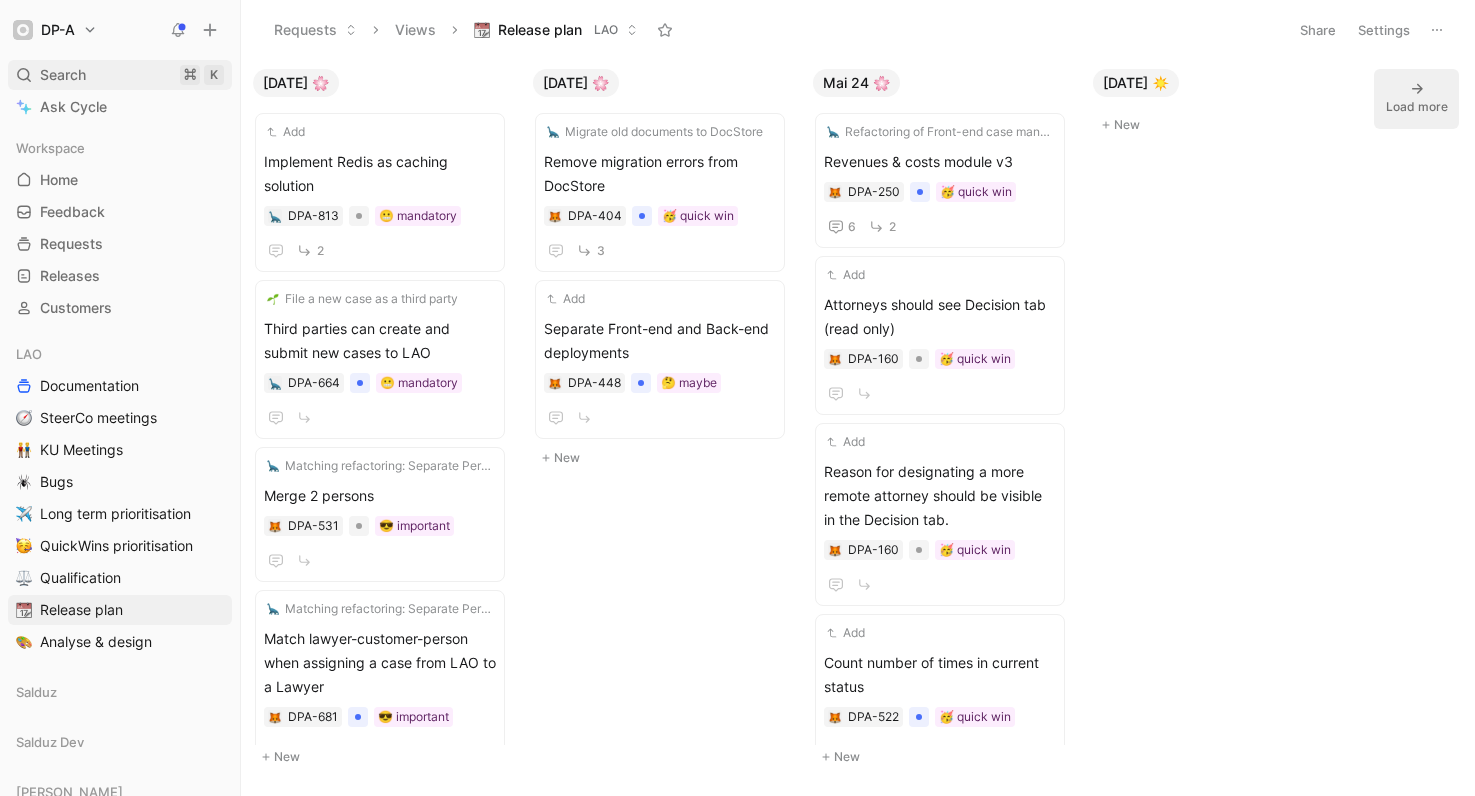 click on "Search" at bounding box center [63, 75] 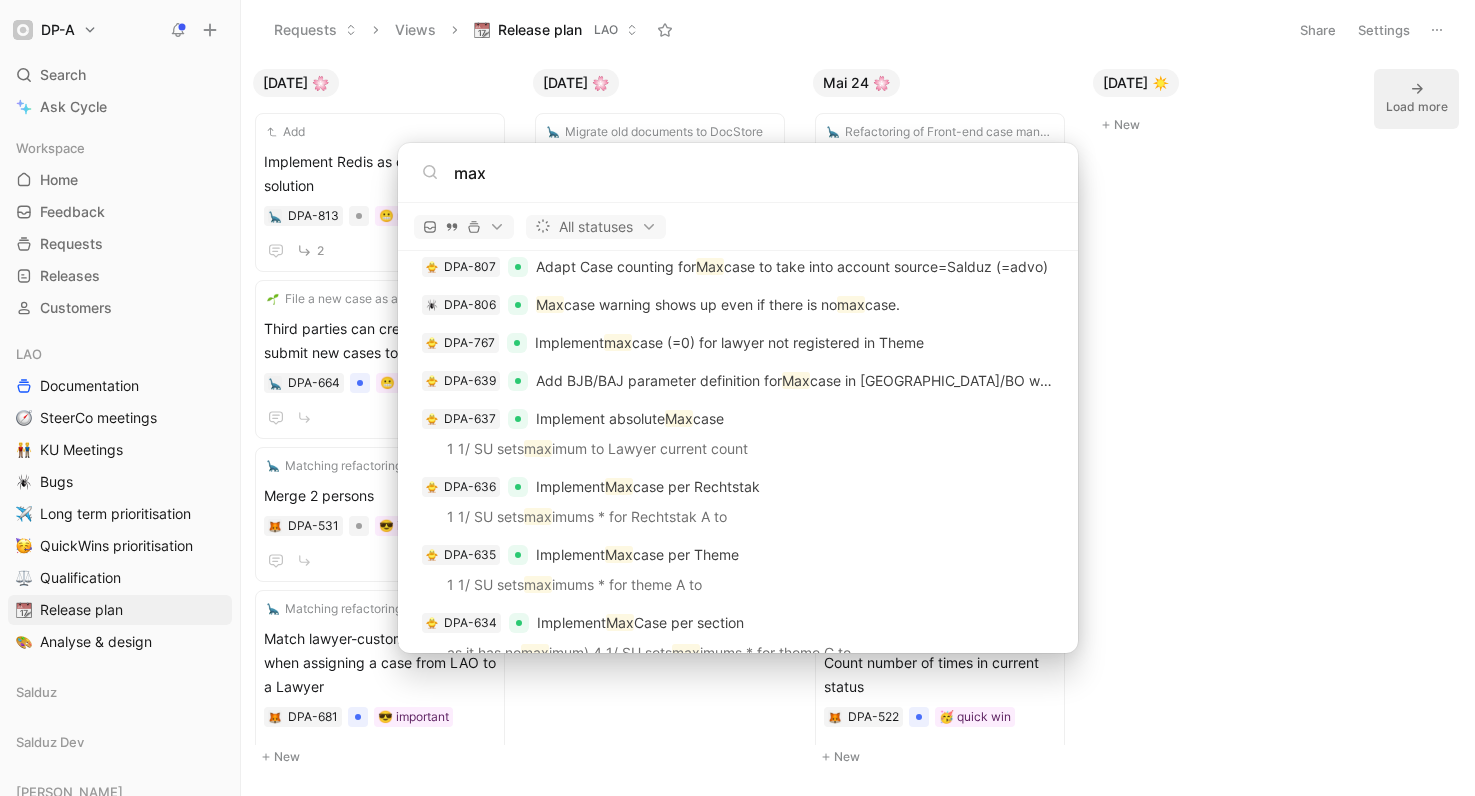 scroll, scrollTop: 1491, scrollLeft: 0, axis: vertical 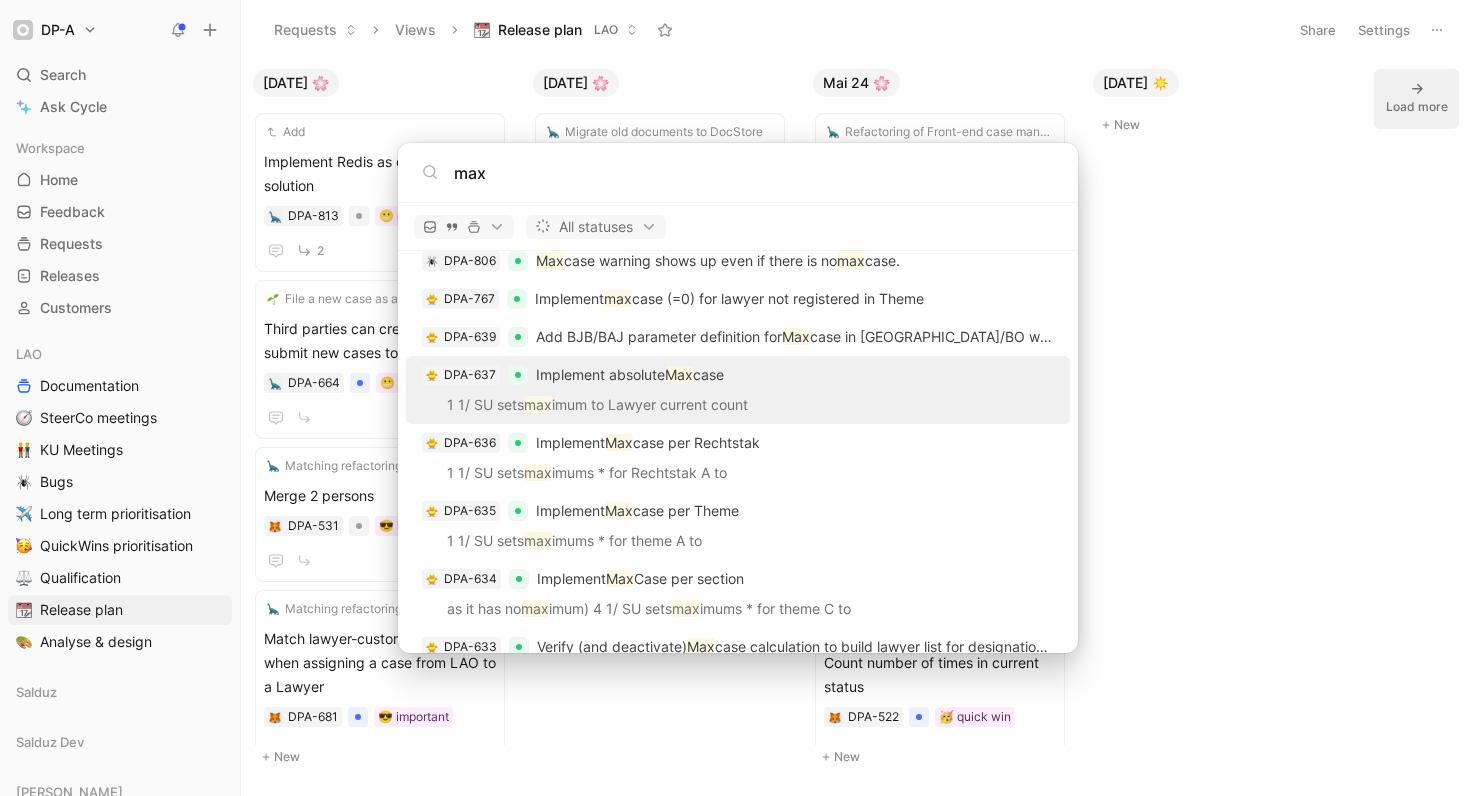 type on "max" 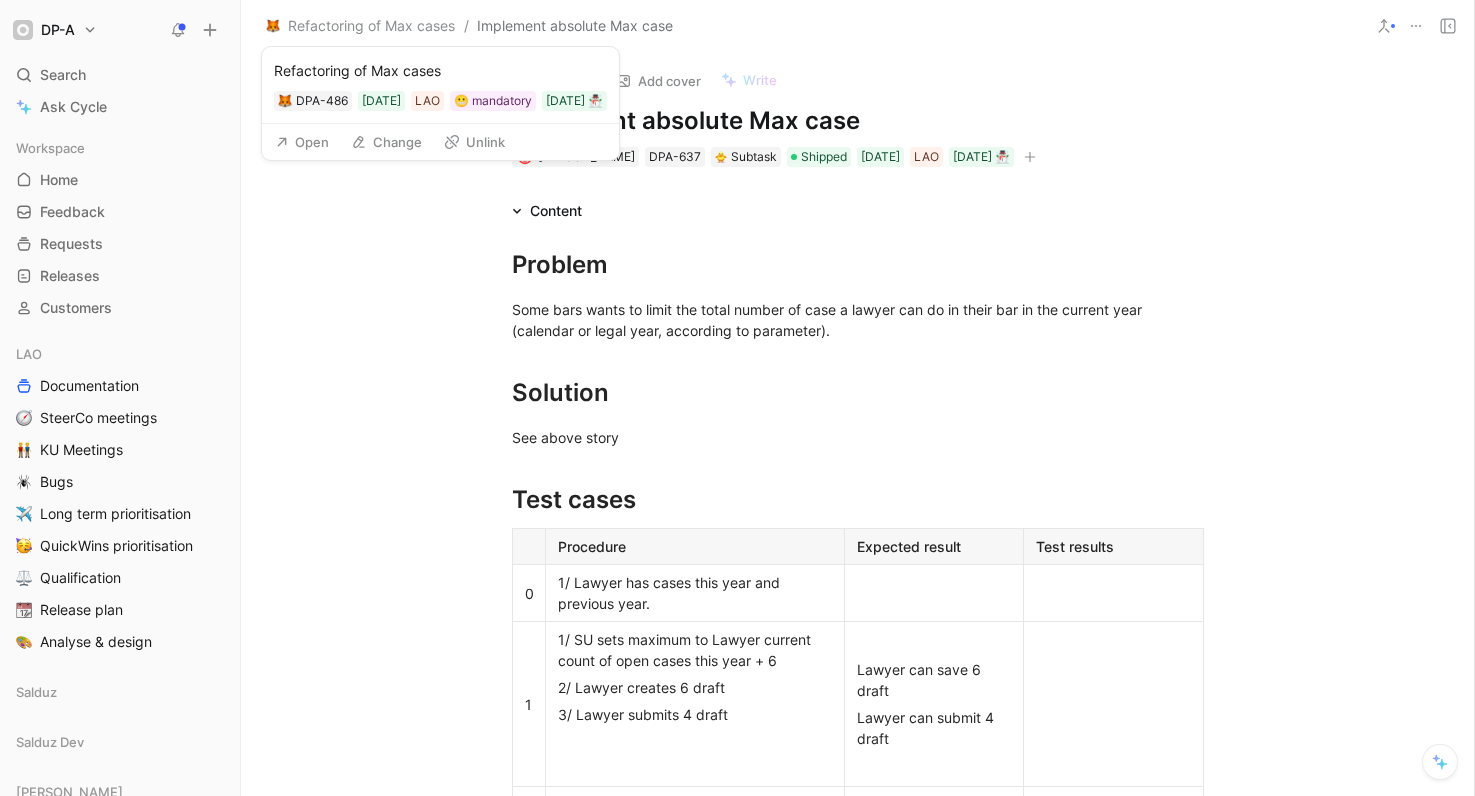 click on "Open" at bounding box center (302, 142) 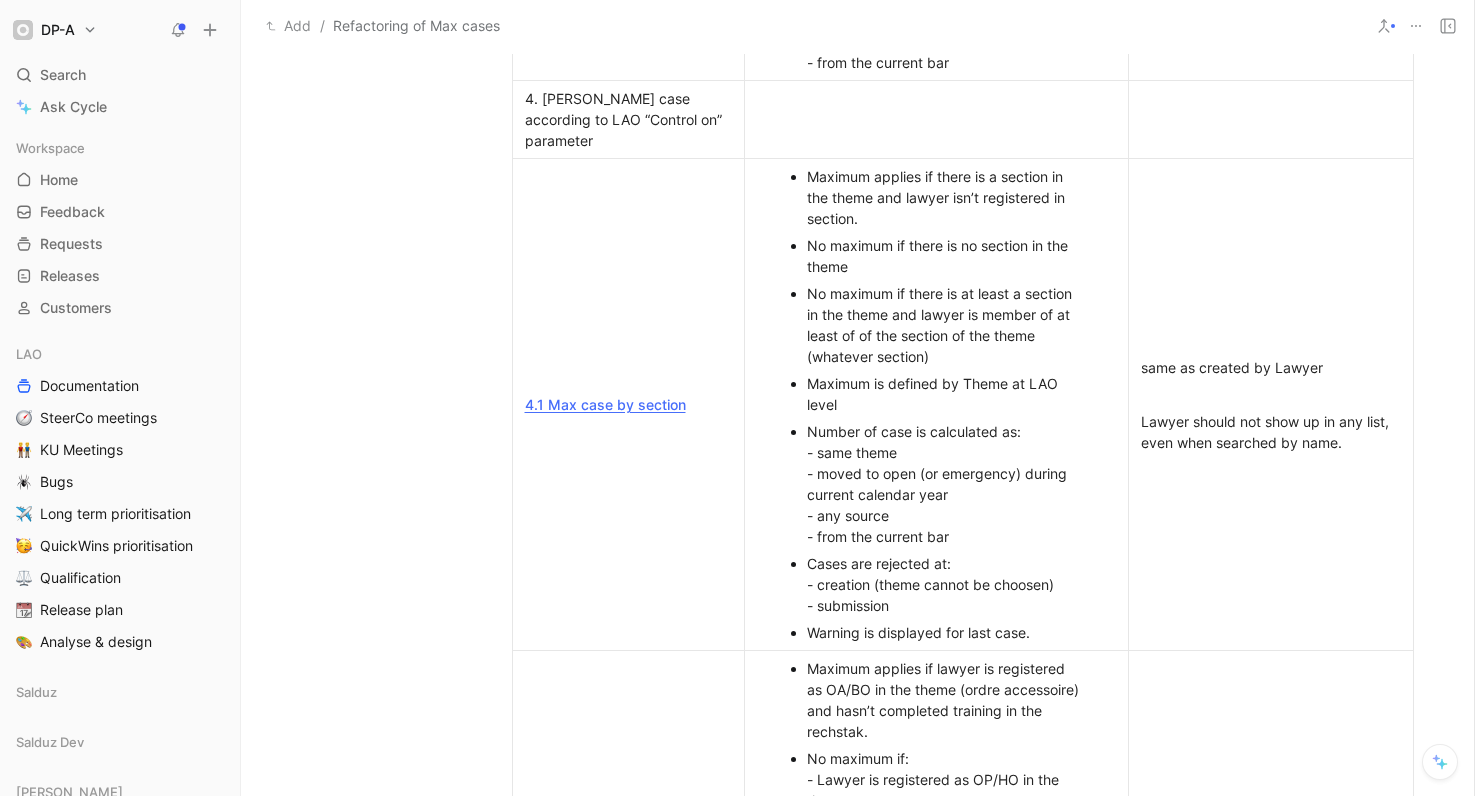 scroll, scrollTop: 3179, scrollLeft: 0, axis: vertical 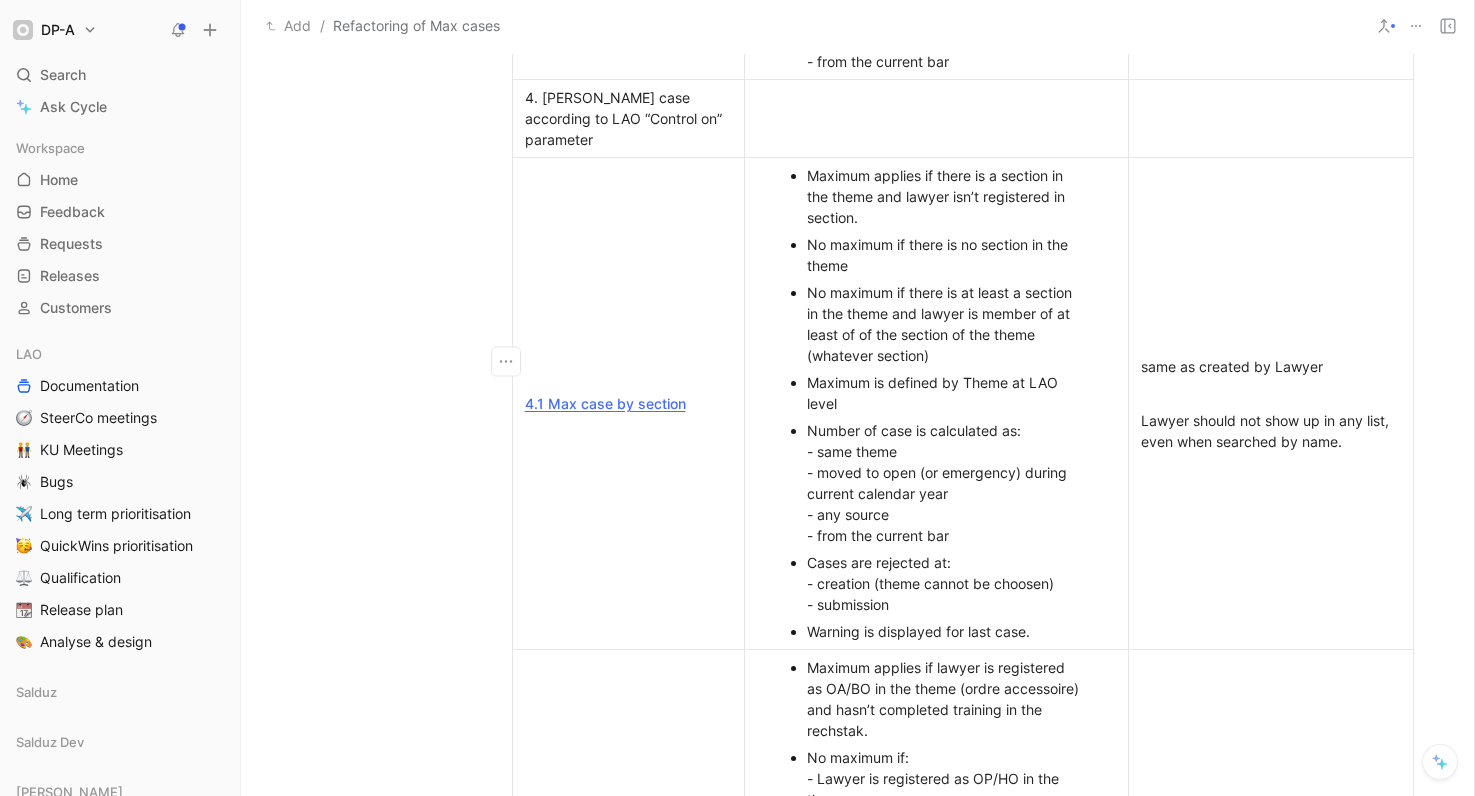 click on "No maximum if there is at least a section in the theme and lawyer is member of at least of of the section of the theme (whatever section)" at bounding box center [946, 324] 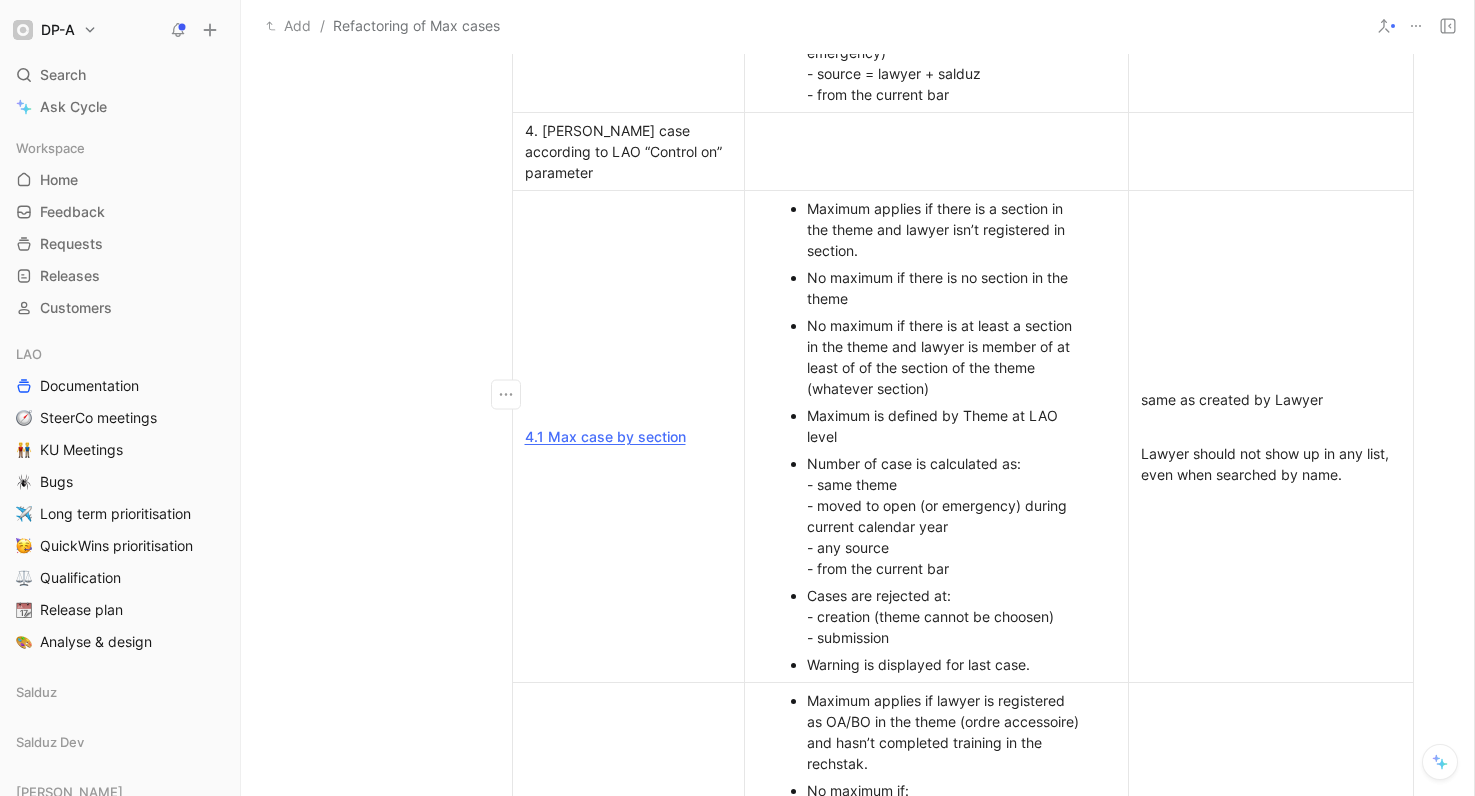 scroll, scrollTop: 3141, scrollLeft: 0, axis: vertical 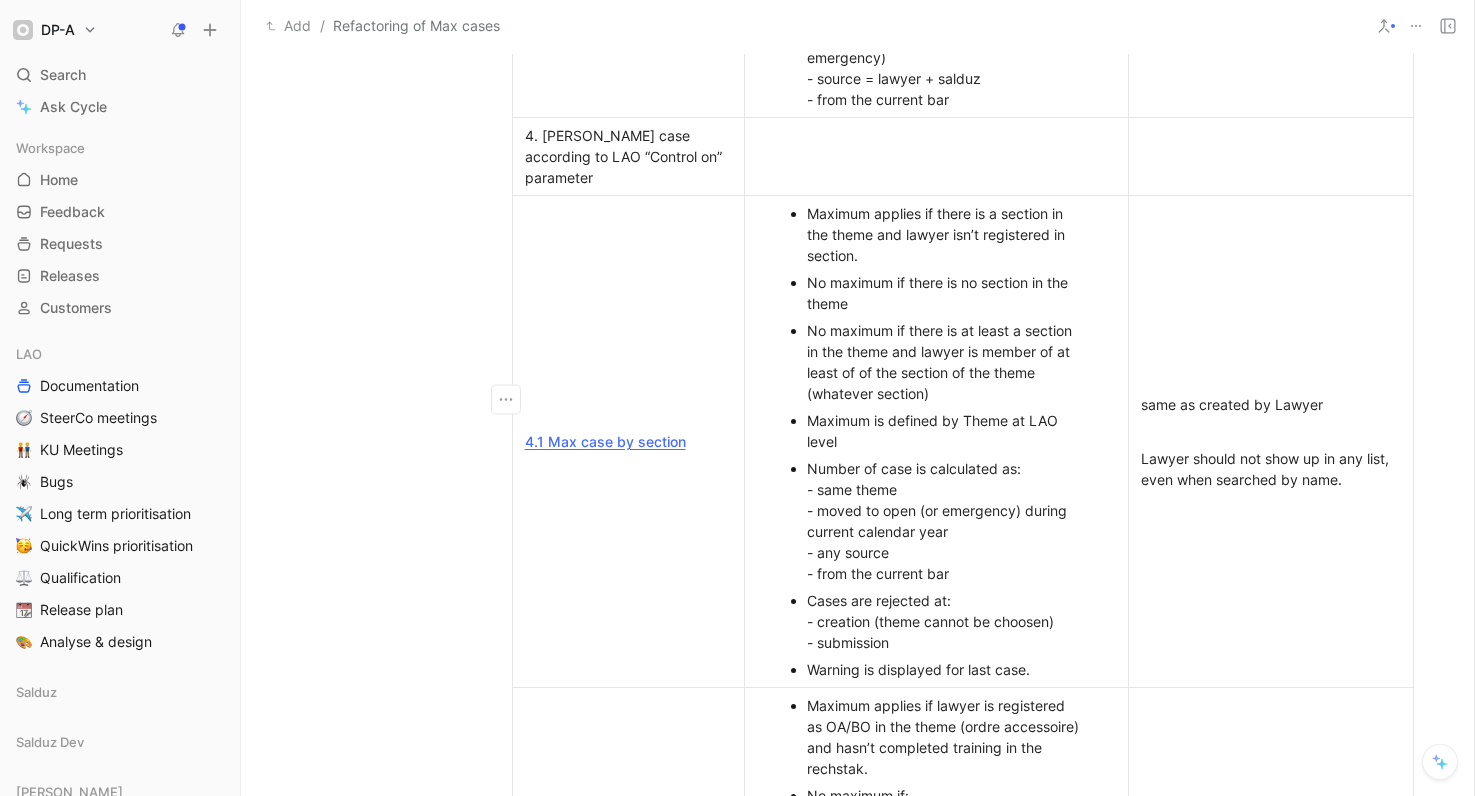 click on "4.1 Max case by section" at bounding box center [605, 441] 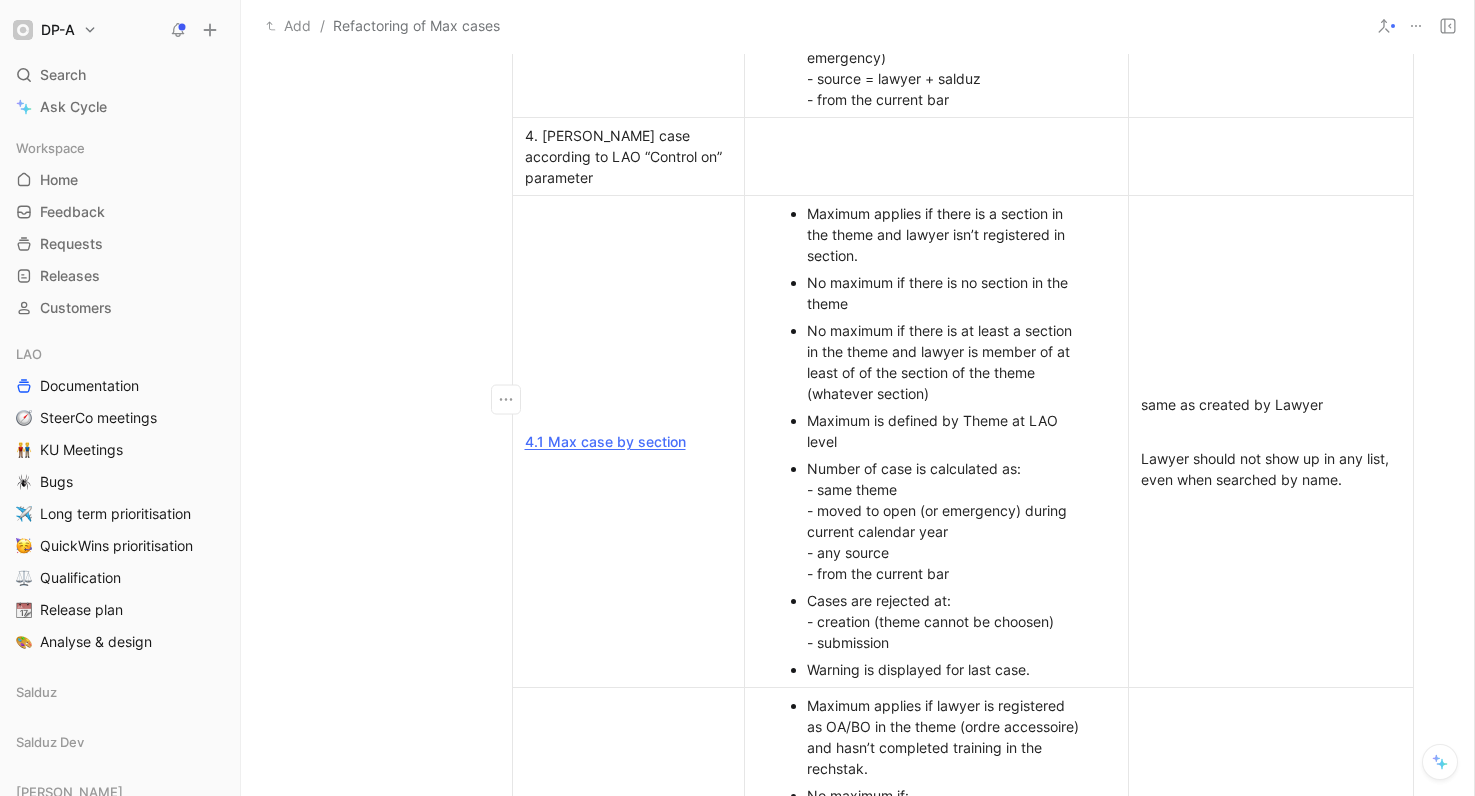 scroll, scrollTop: 3099, scrollLeft: 0, axis: vertical 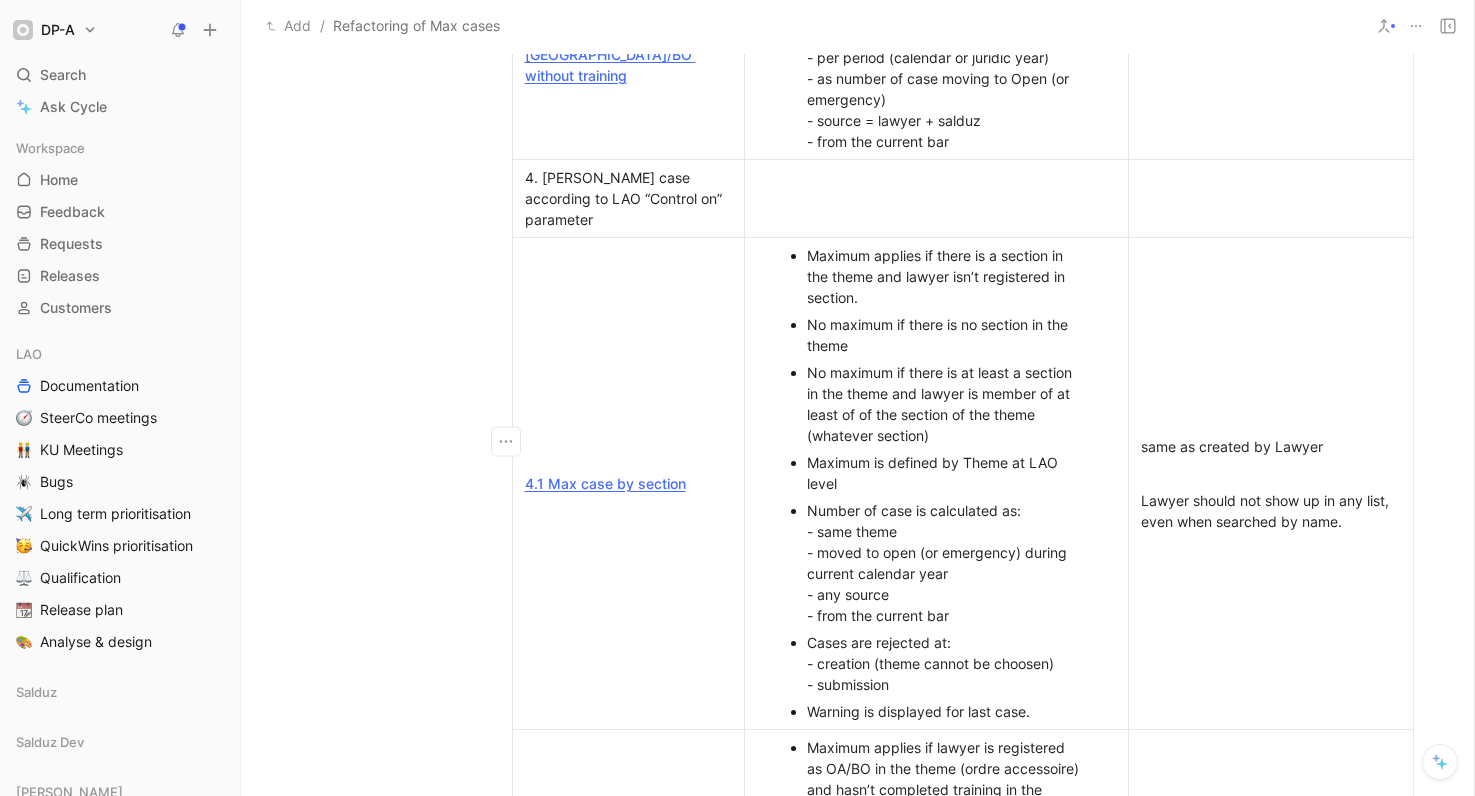 click on "No maximum if there is at least a section in the theme and lawyer is member of at least of of the section of the theme (whatever section)" at bounding box center (946, 404) 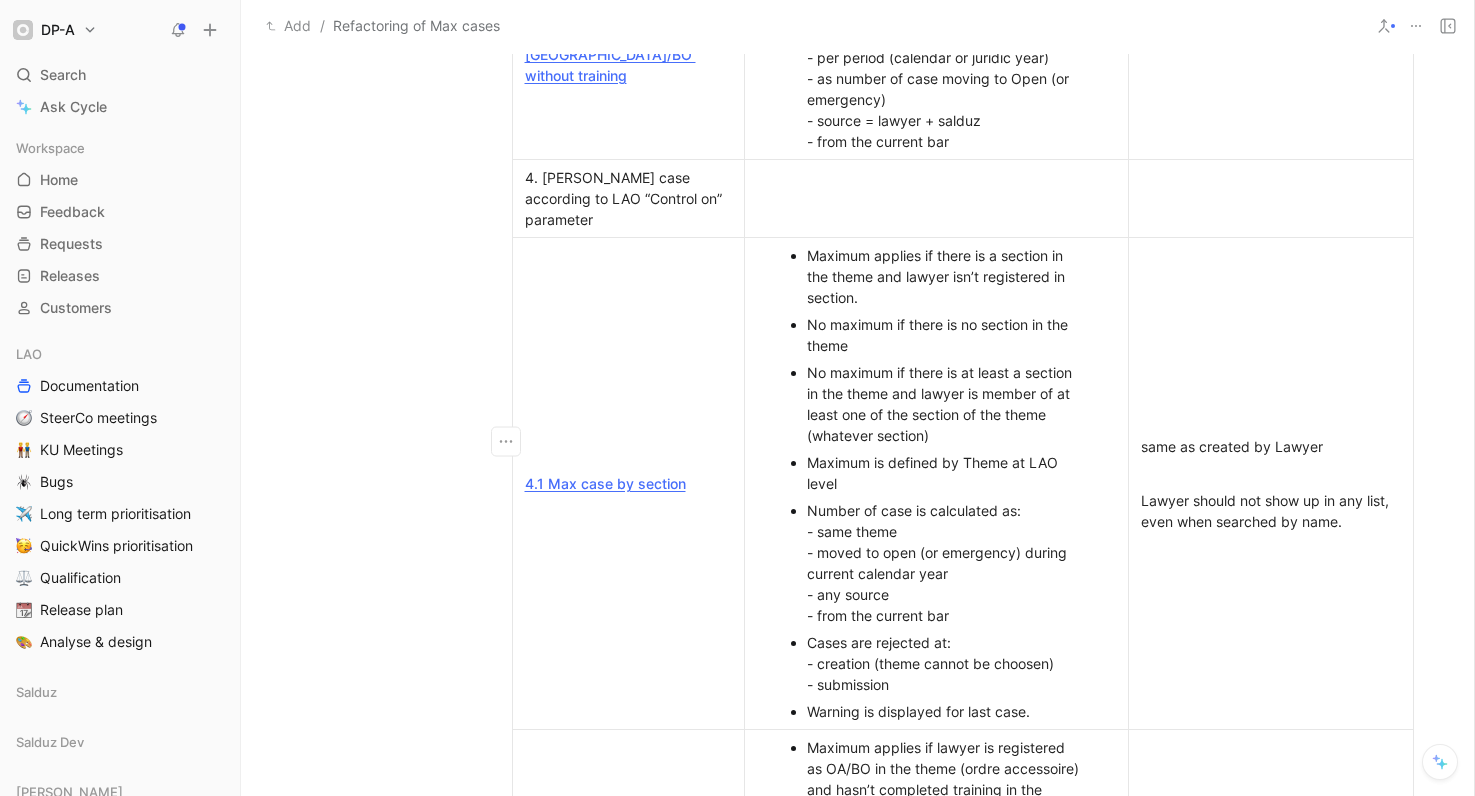 click on "Problem Several bars want to limit the number of cases a lawyer can submit per year. Those limitation are somehow defined differently in each bar. If no control is made at case submission, then a control must be done ex-post but this will be likely too late and will generate a lot of manual work. Antwerp Their internal reglement describes maximum rules applying on the number of case a lawyer can submit yearly. [PERSON_NAME] can receive as many cases as [PERSON_NAME] decides to assign them. Two rules applies for the cases submitted by Lawyers. In any Theme in which they are only registered in AO/BO and for which they have not completed a training, they can only submit 5 cases per year at the Rechtstak level of the theme They can only submit 10 cases per year in total of all theme they are only registered in AO/BO and for which they have not completed a training 20240208103745.pdf 1.31 MB Bruxelles Maximum can be set by Theme and can be different for each one. Solution Events Maximum of cases is checked during following events." at bounding box center [857, 140] 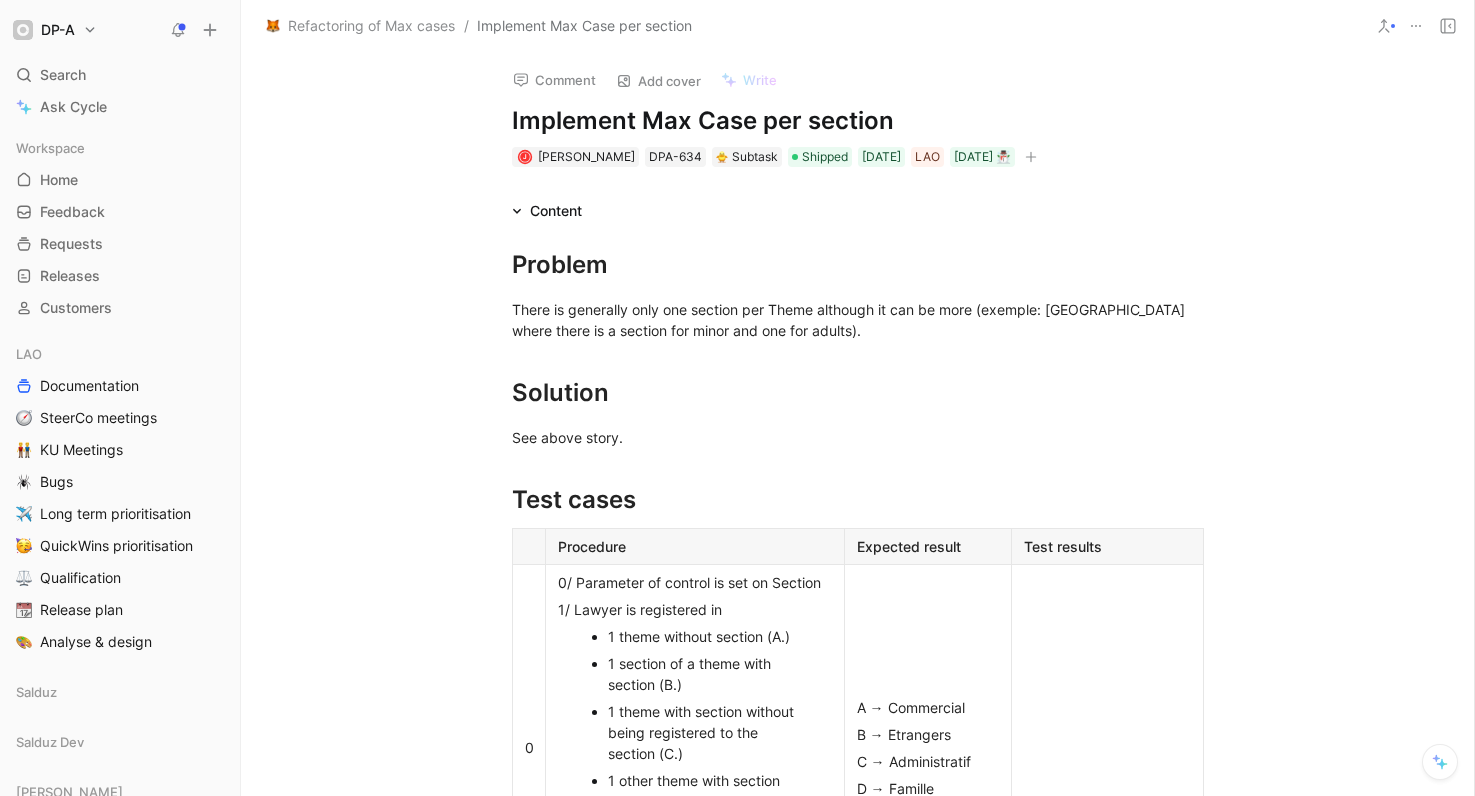 scroll, scrollTop: 0, scrollLeft: 0, axis: both 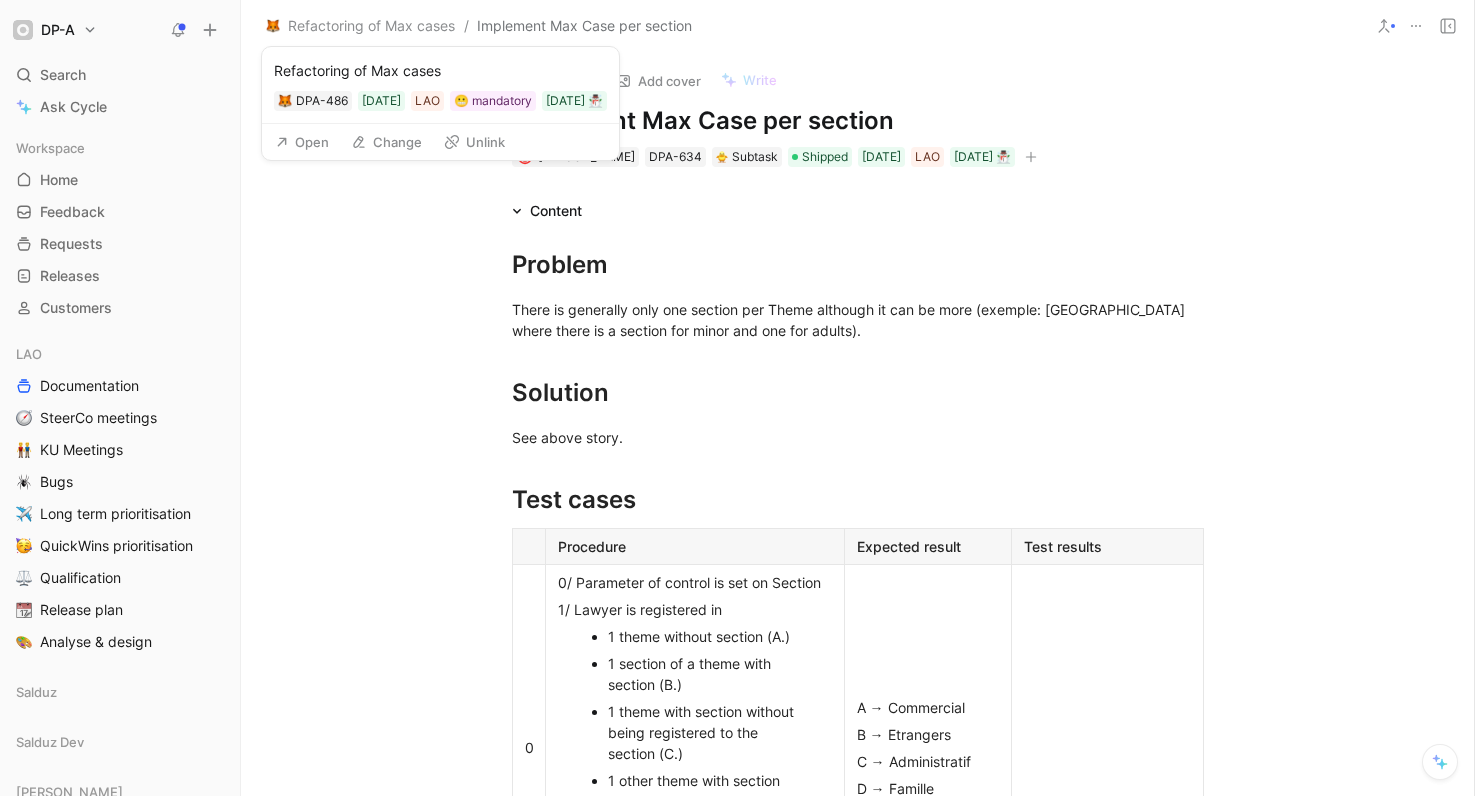 click on "Open" at bounding box center [302, 142] 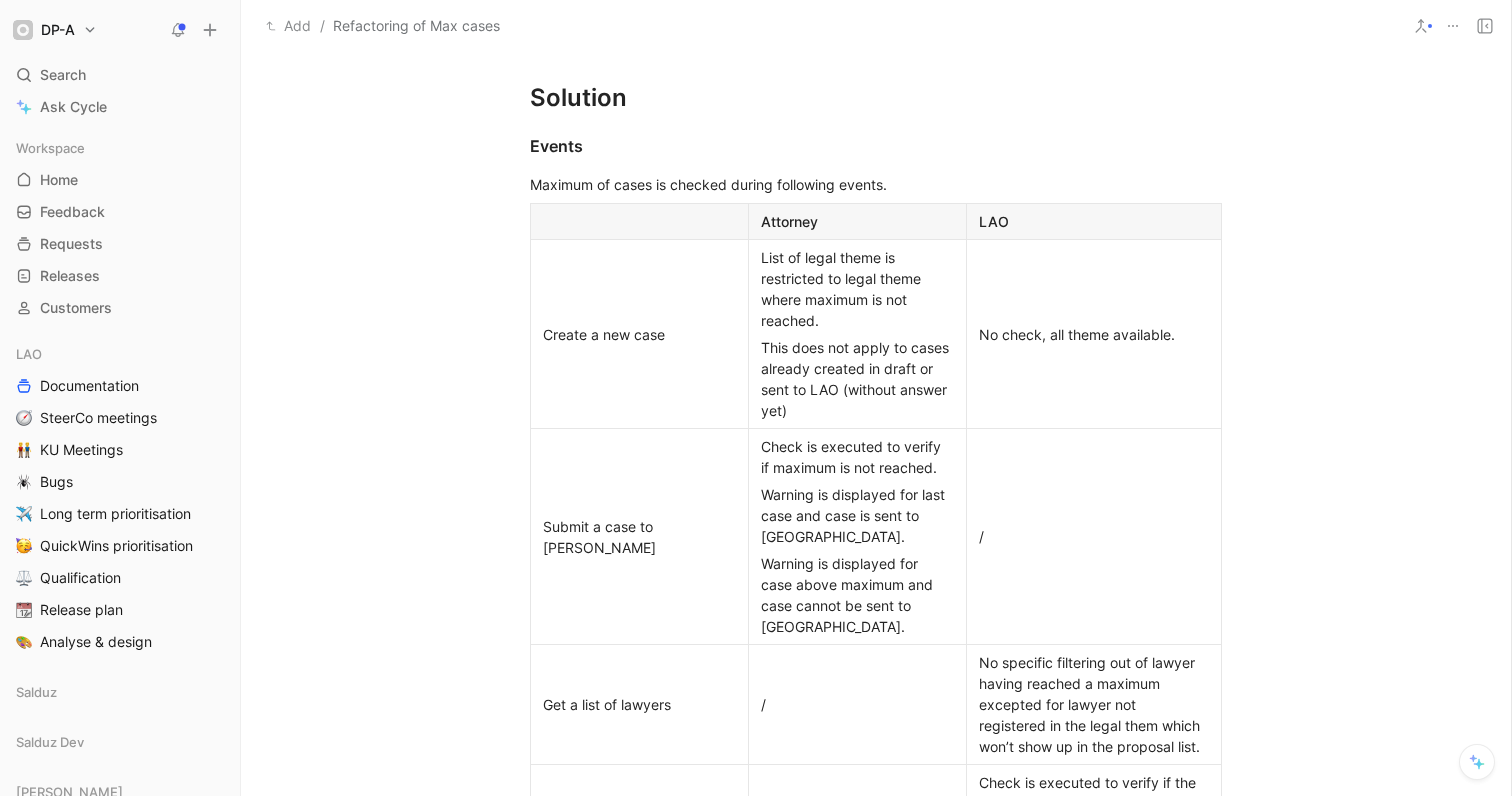 scroll, scrollTop: 1398, scrollLeft: 0, axis: vertical 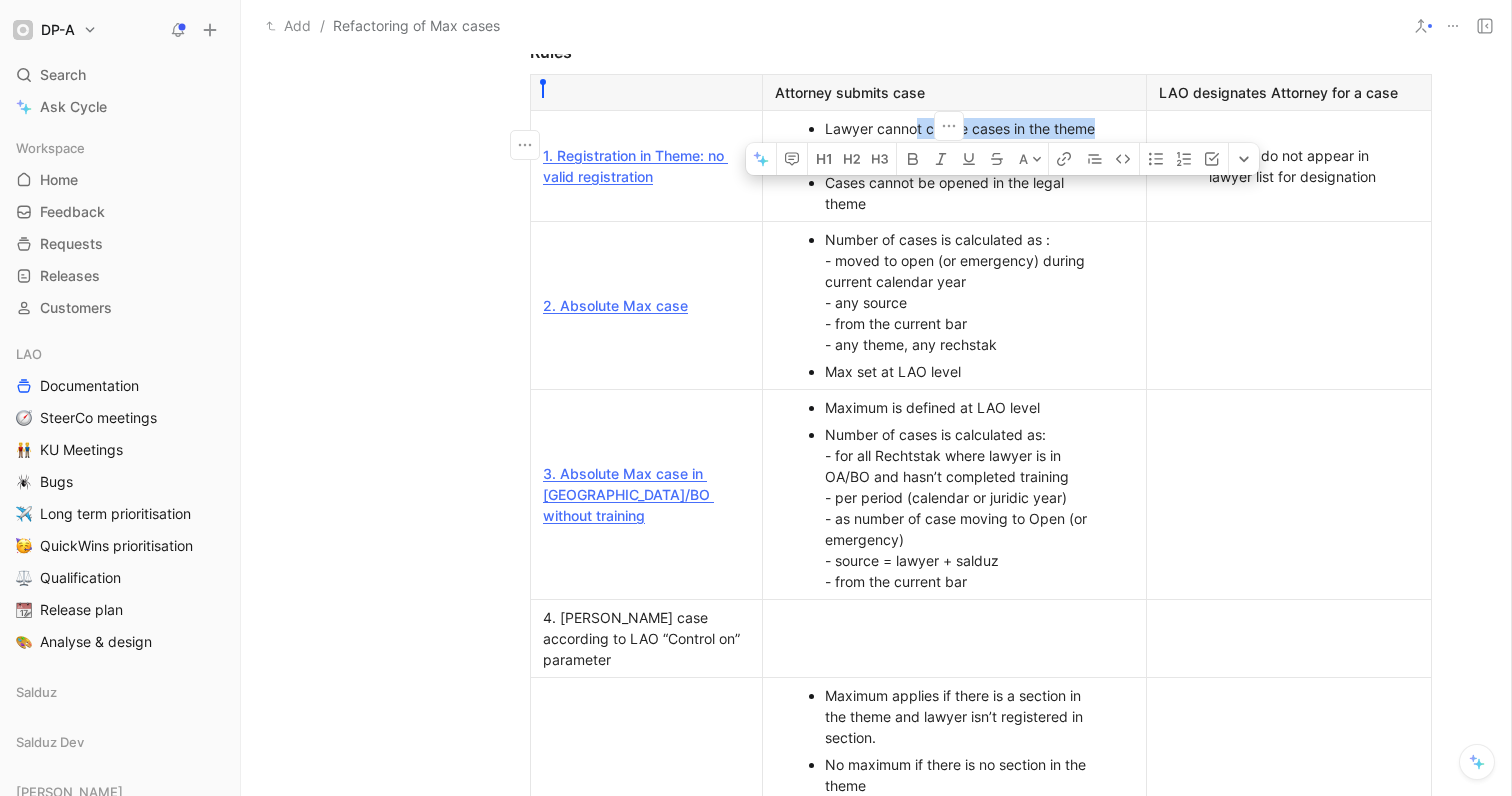 drag, startPoint x: 1097, startPoint y: 135, endPoint x: 914, endPoint y: 130, distance: 183.0683 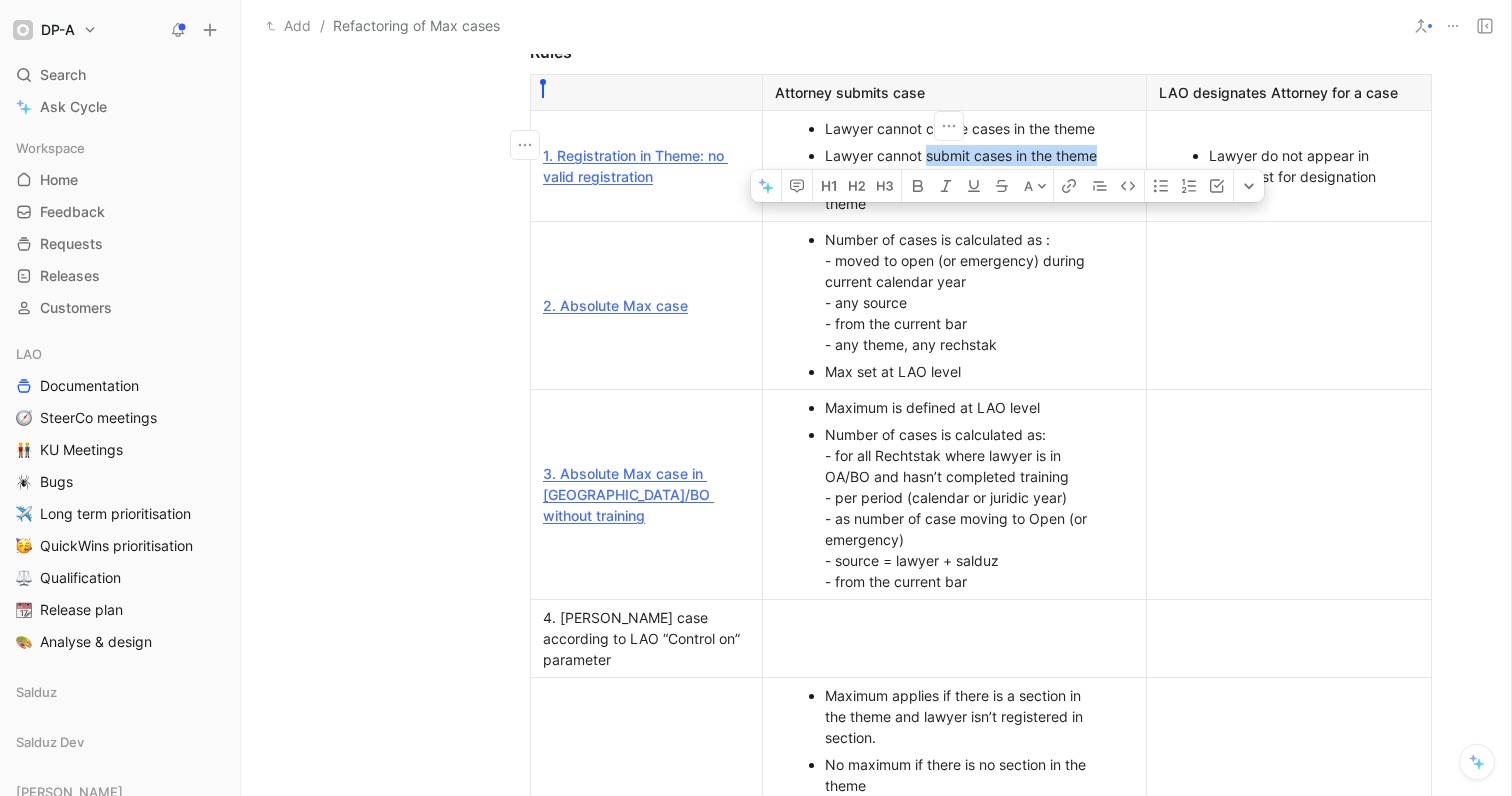 drag, startPoint x: 1095, startPoint y: 164, endPoint x: 928, endPoint y: 157, distance: 167.14664 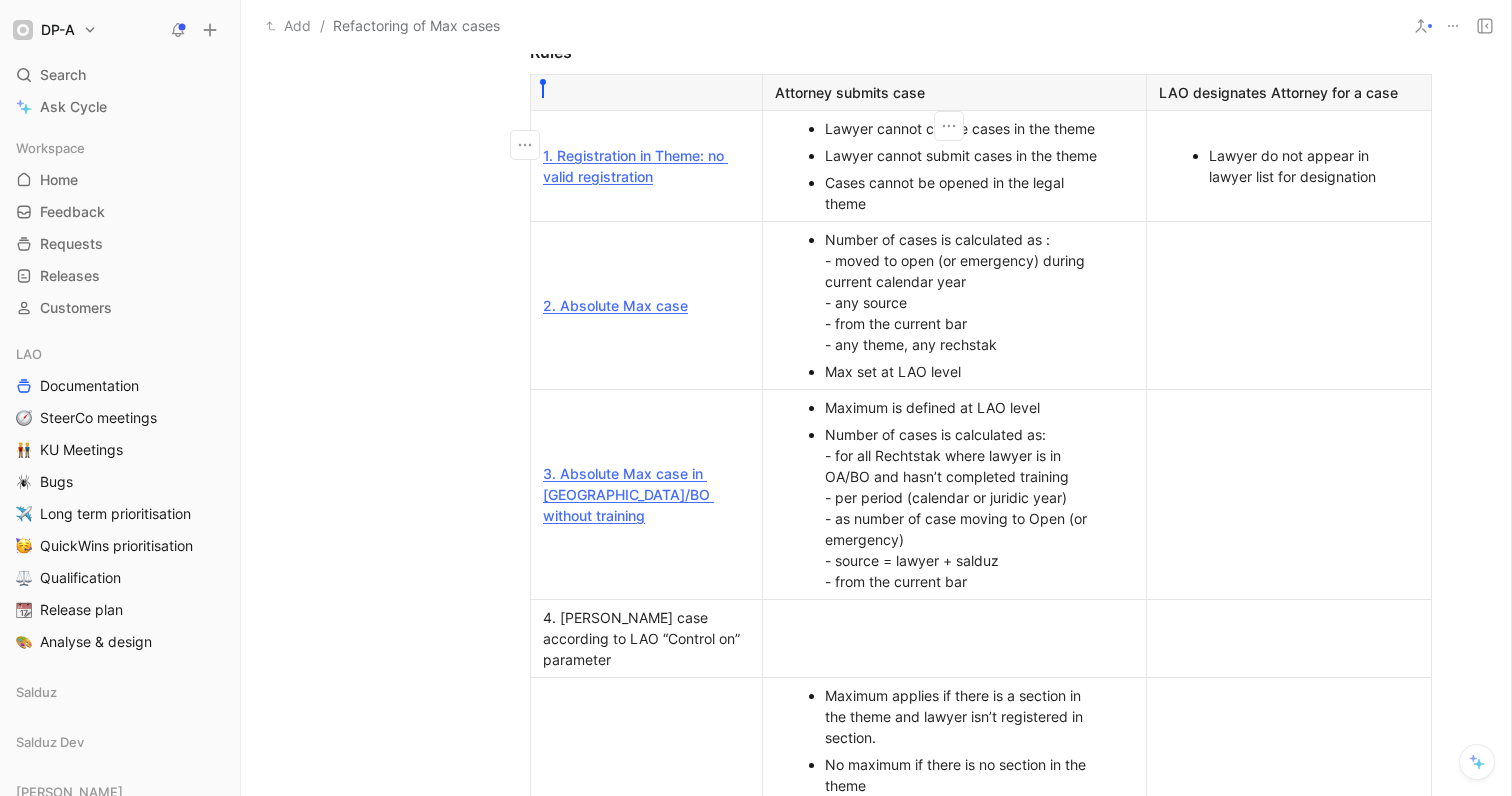 click on "Cases cannot be opened in the legal theme" at bounding box center (964, 193) 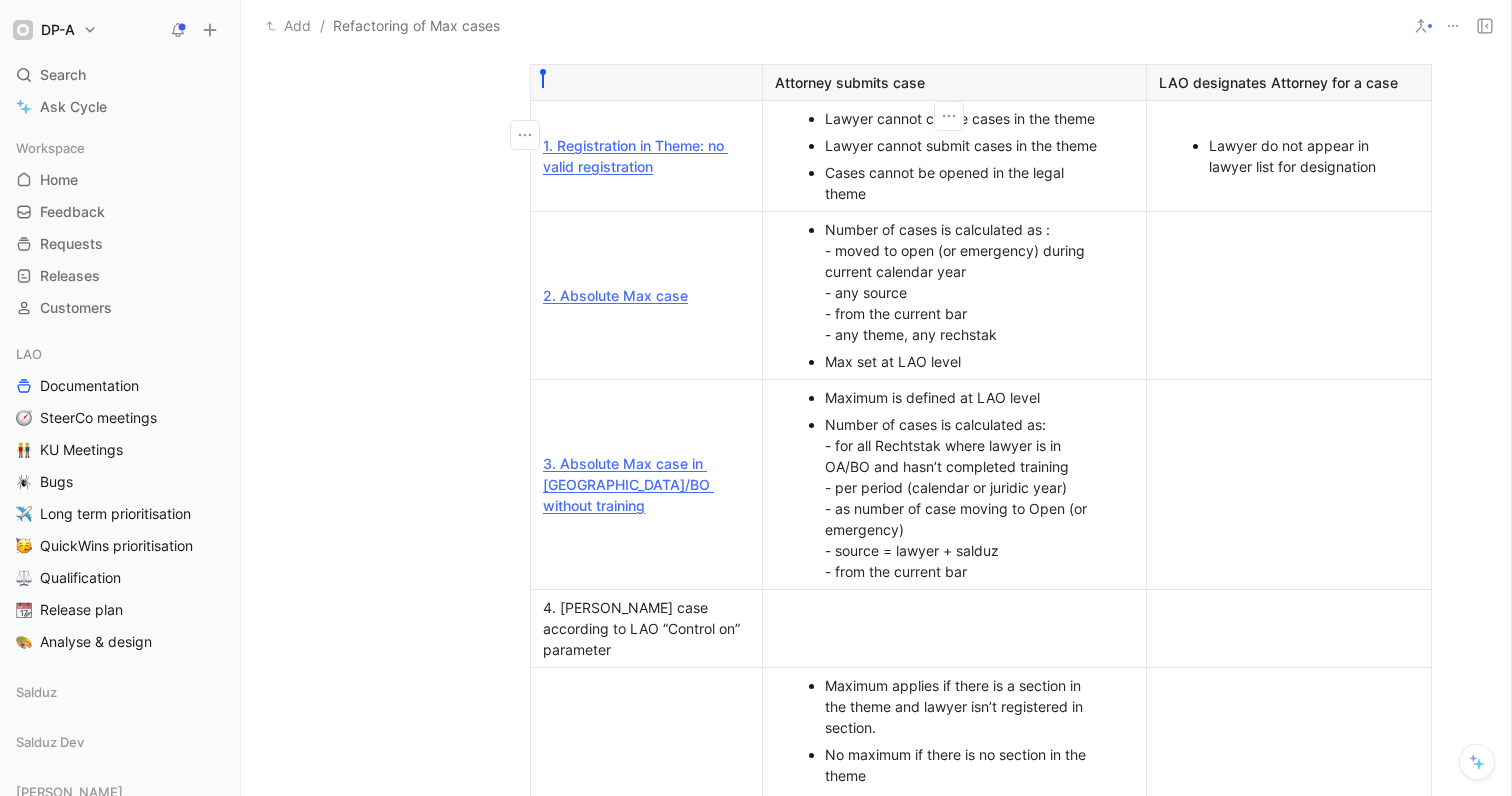 scroll, scrollTop: 2542, scrollLeft: 0, axis: vertical 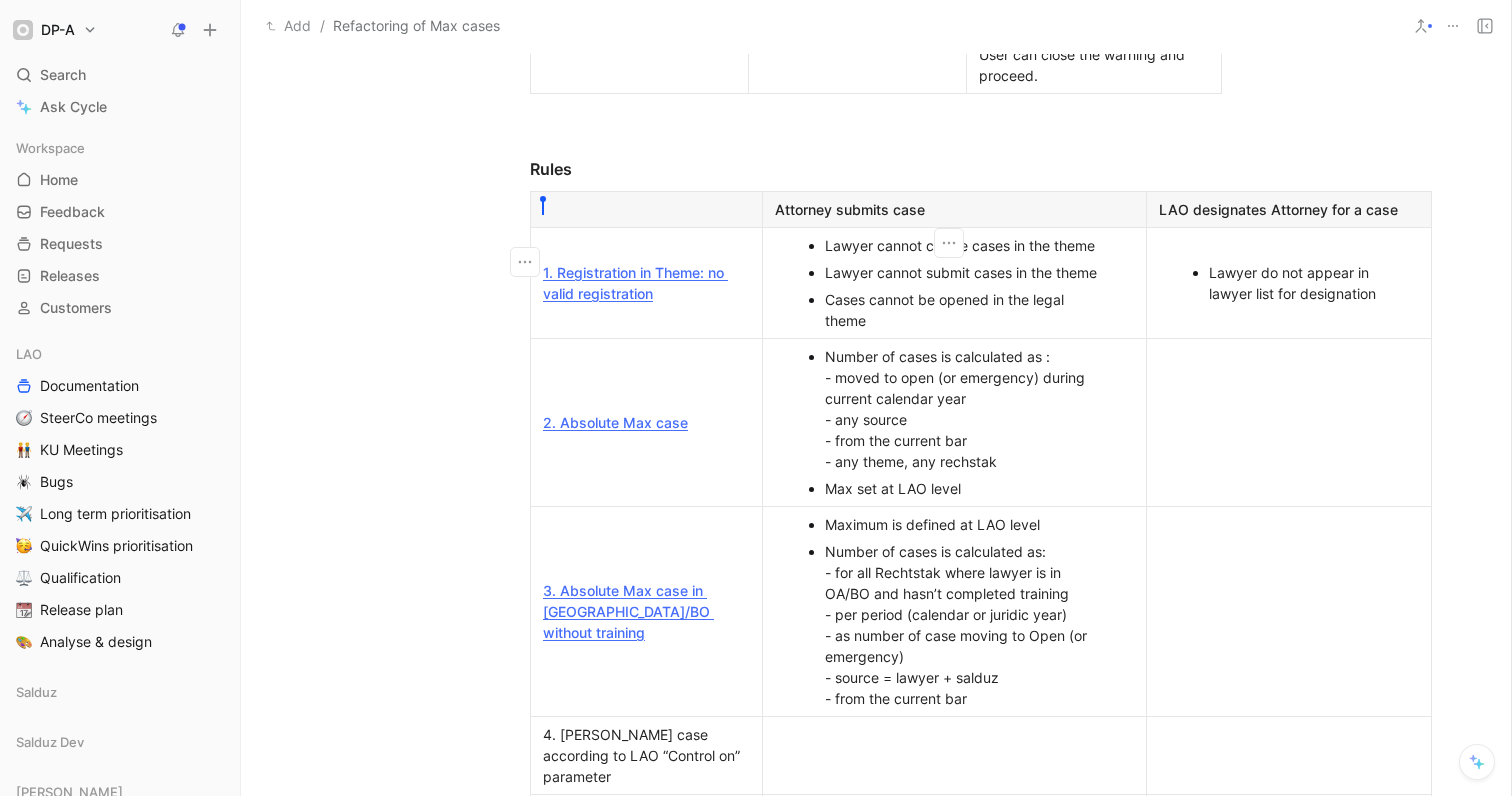click on "1. Registration in Theme: no valid registration" at bounding box center [647, 283] 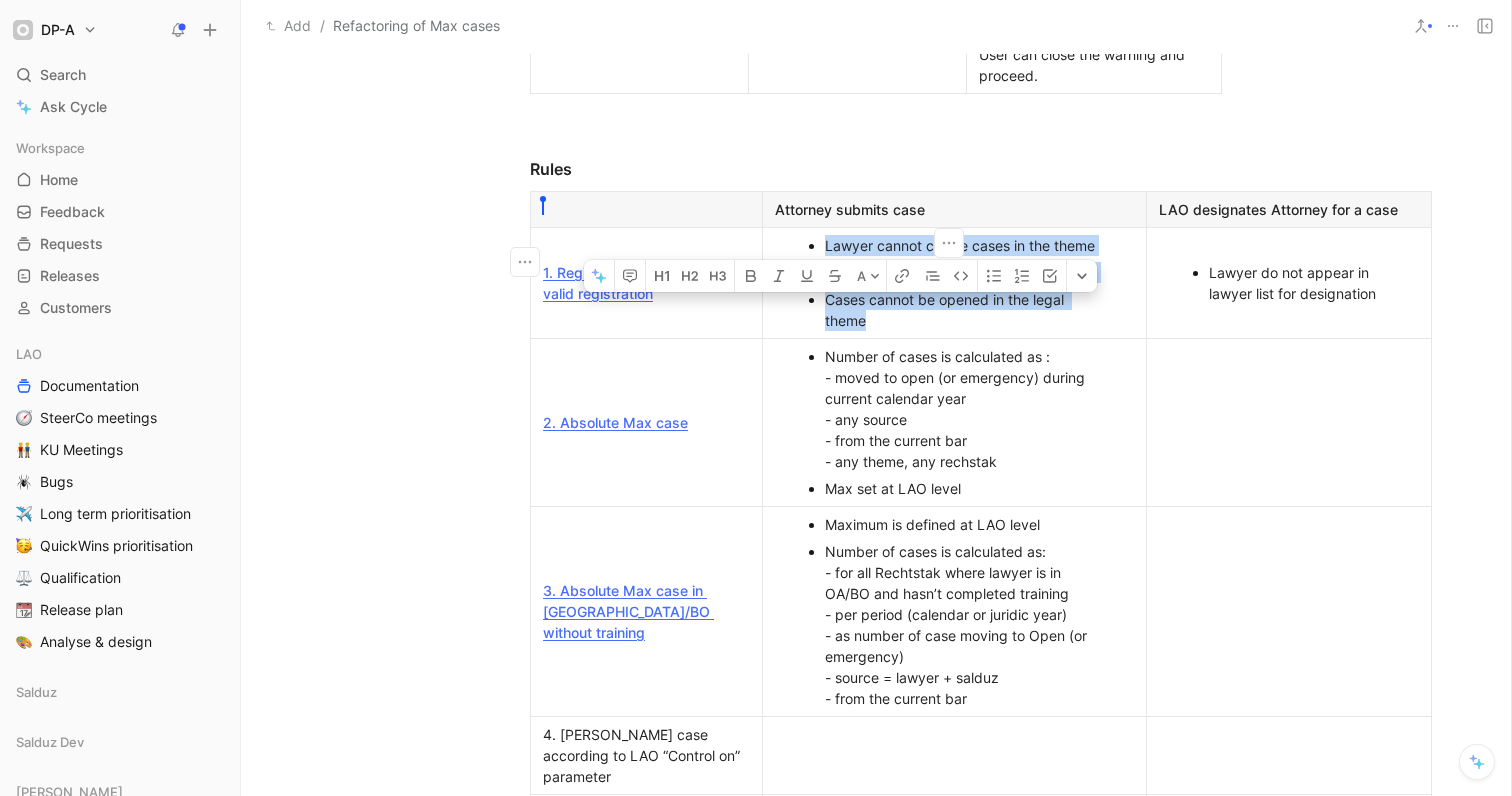 drag, startPoint x: 904, startPoint y: 335, endPoint x: 870, endPoint y: 281, distance: 63.812225 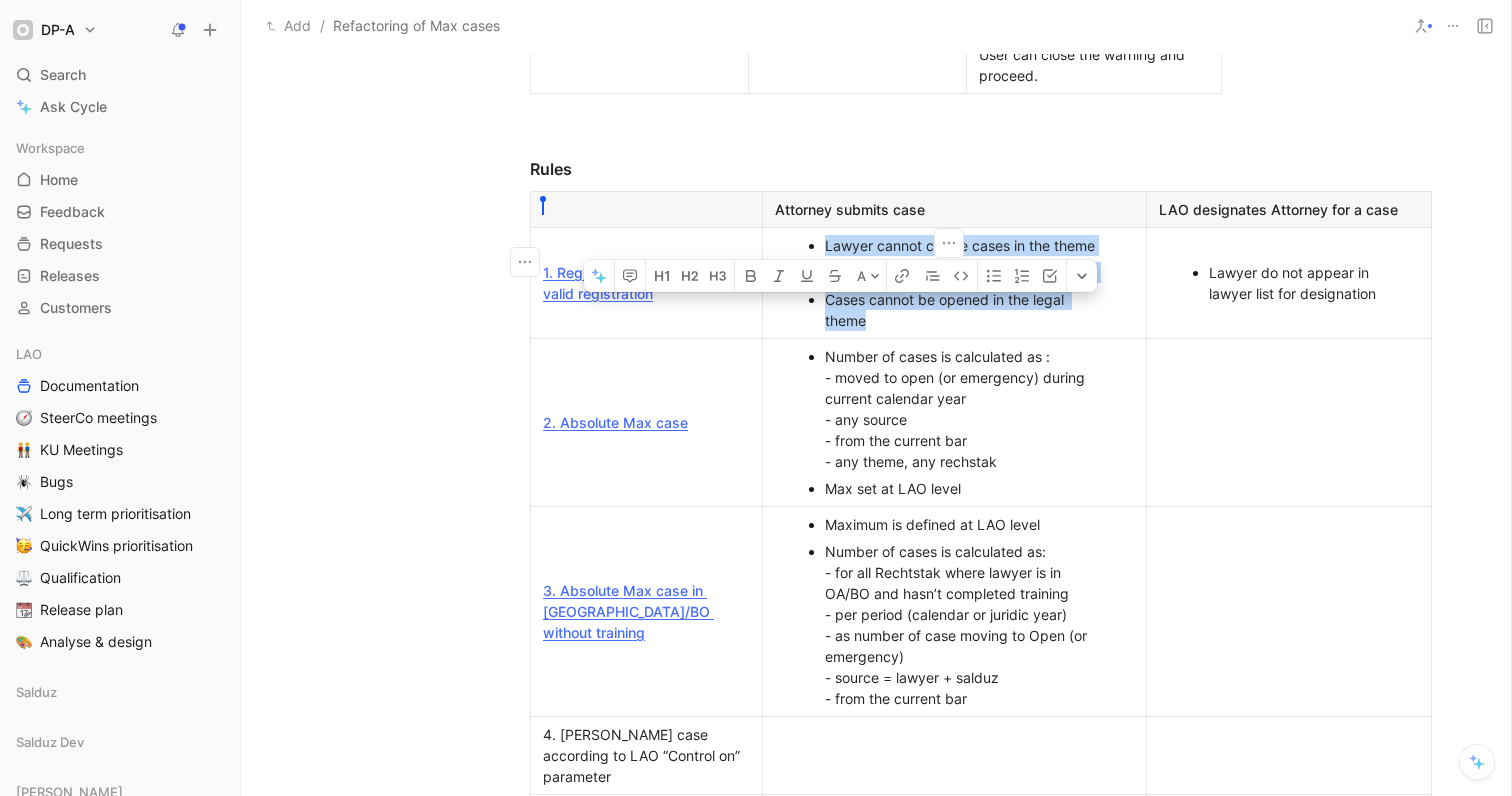 click on "Lawyer cannot create cases in the theme Lawyer cannot submit cases in the theme Cases cannot be opened in the legal theme" at bounding box center [954, 283] 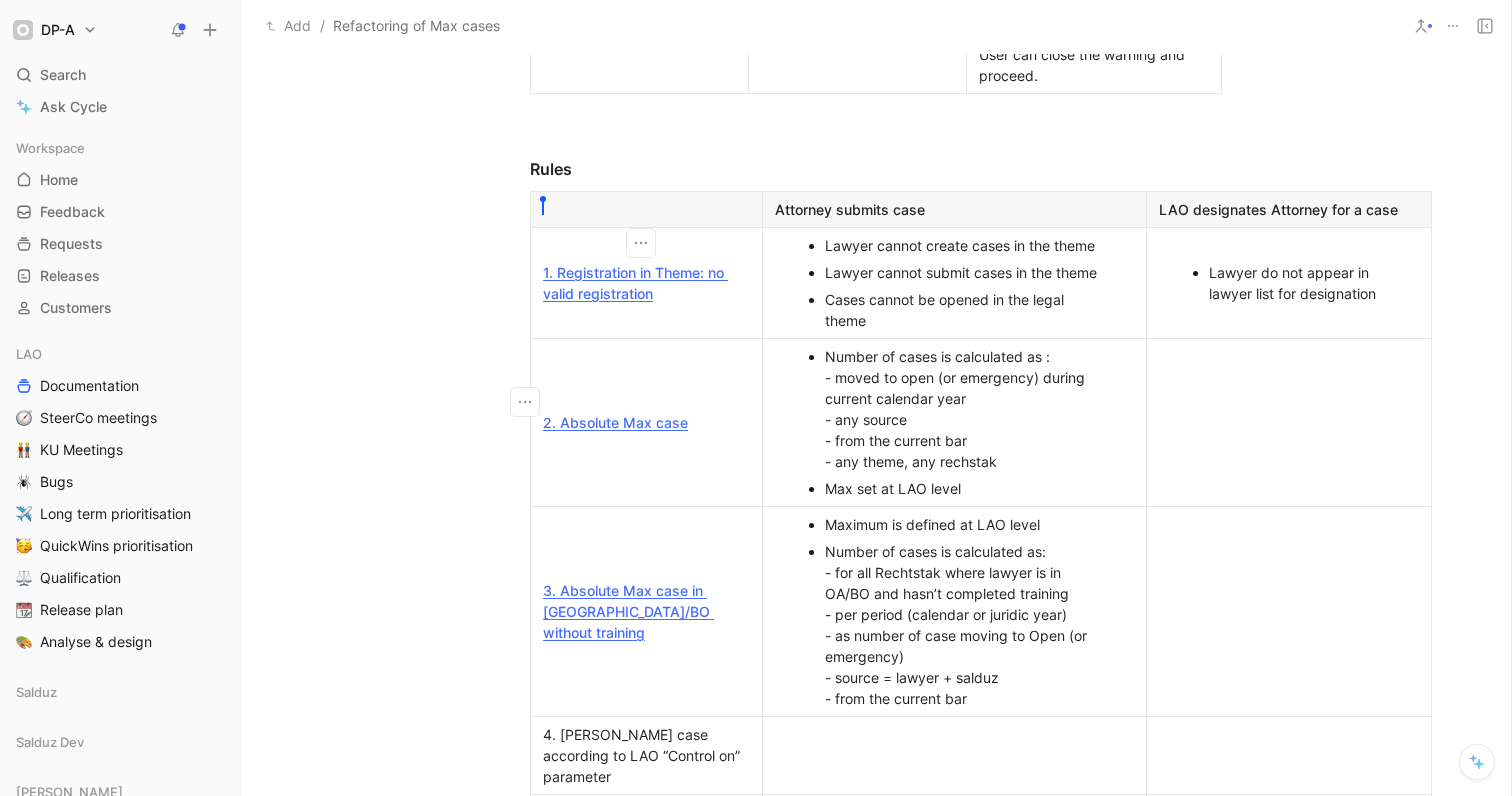click on "2. Absolute Max case" at bounding box center [646, 422] 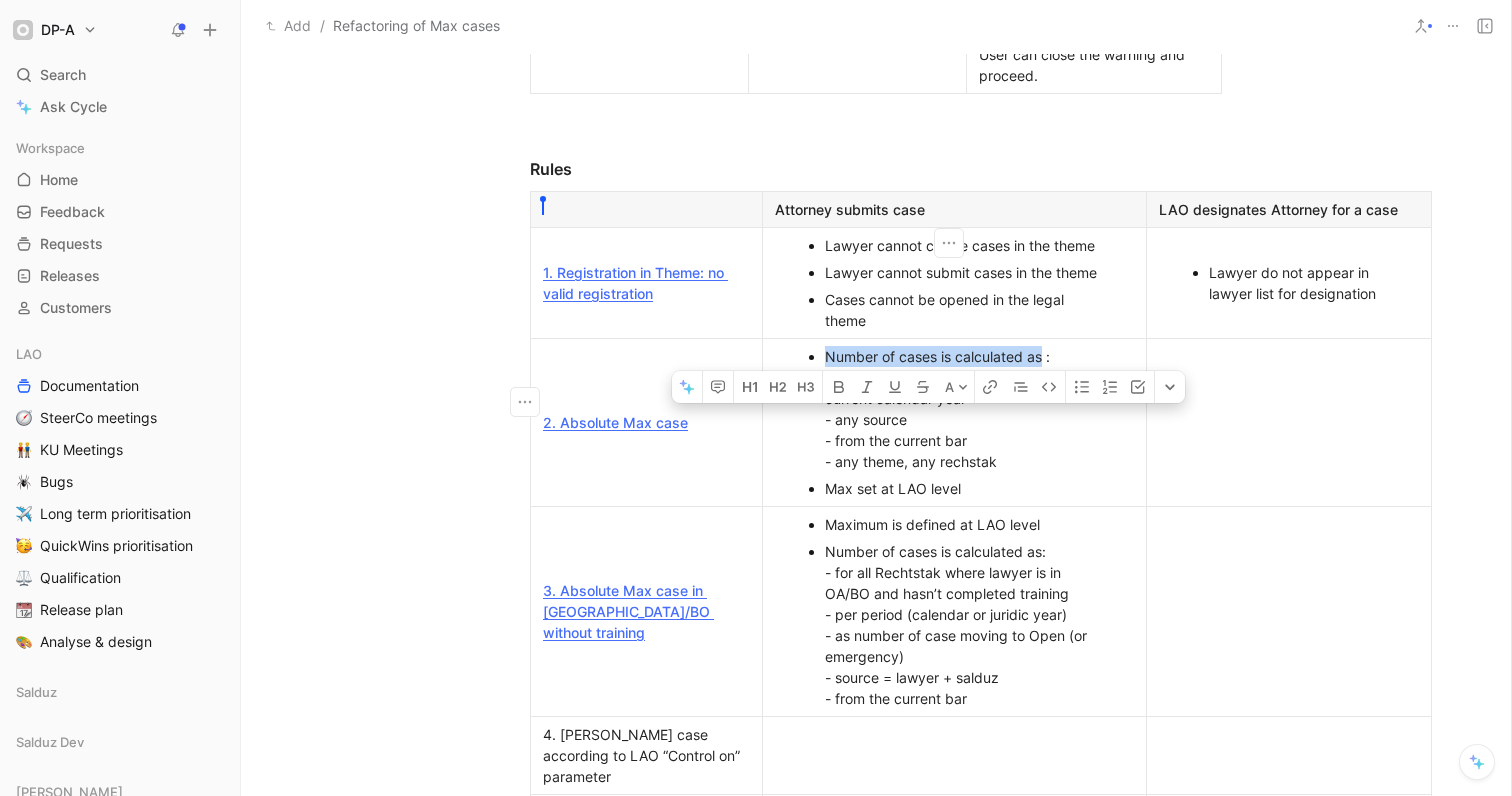 drag, startPoint x: 869, startPoint y: 364, endPoint x: 1038, endPoint y: 357, distance: 169.14491 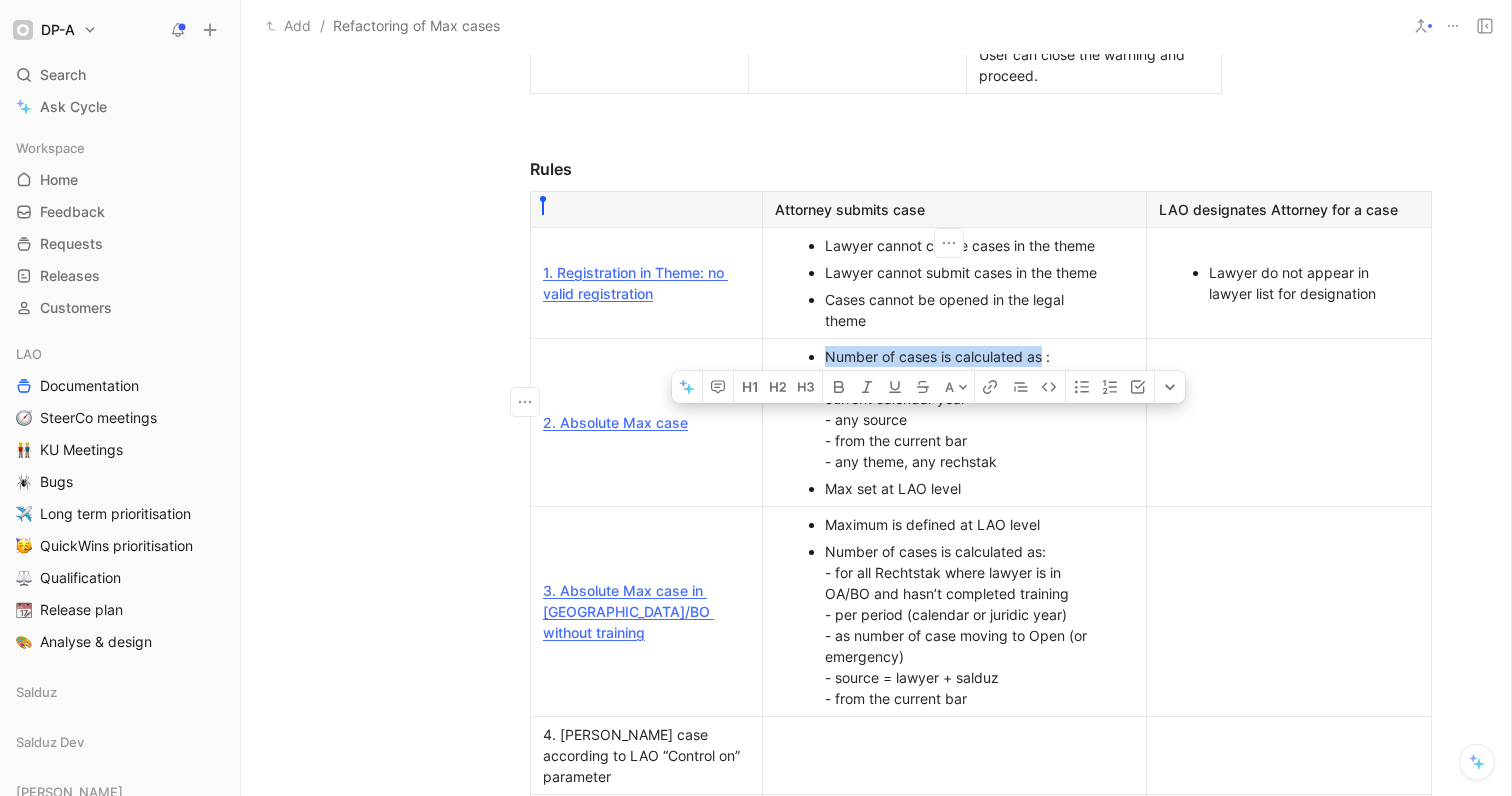 click on "Number of cases is calculated as :  - moved to open (or emergency) during current calendar year - any source - from the current bar - any theme, any rechstak" at bounding box center [964, 409] 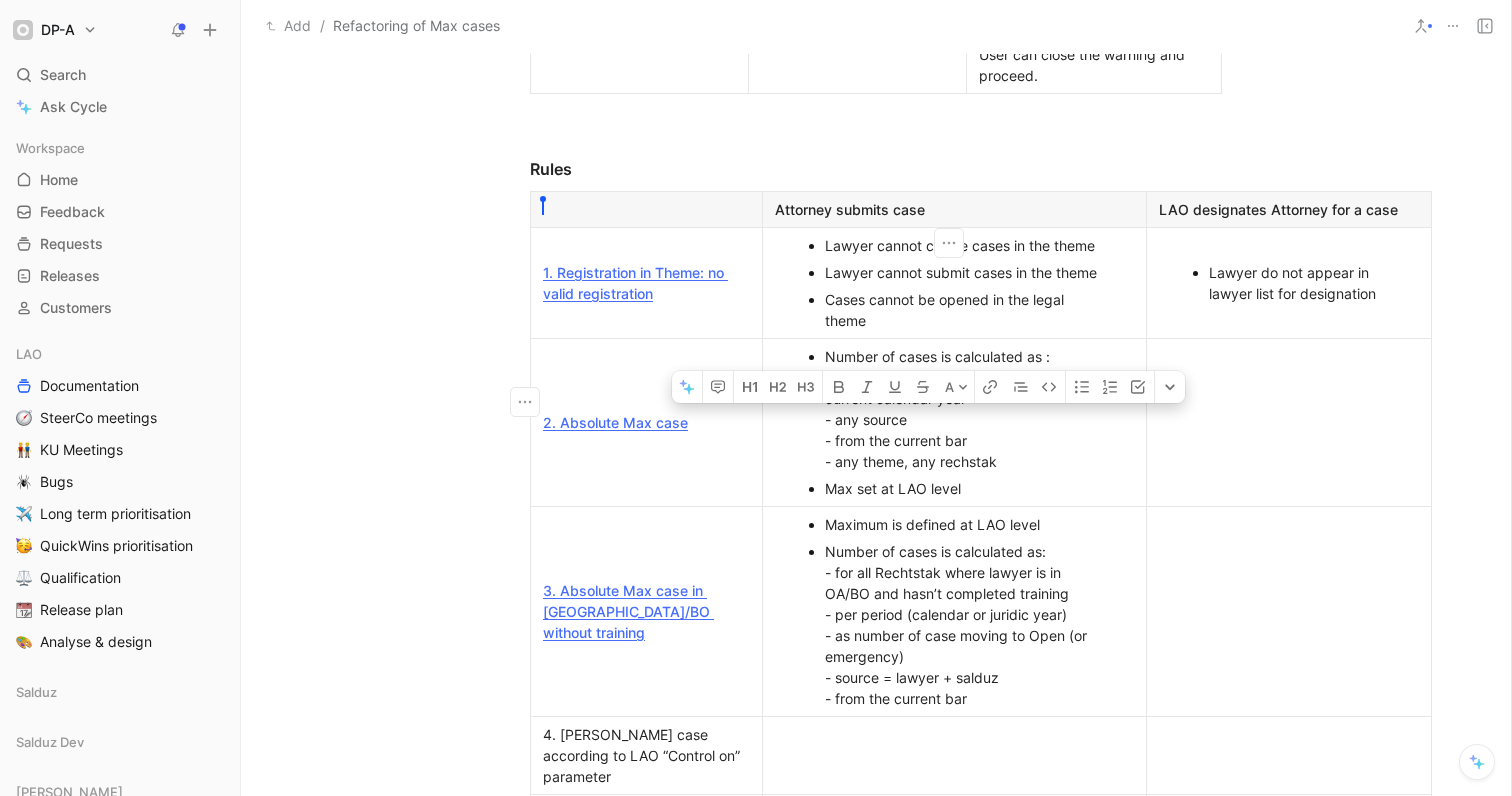 click on "Number of cases is calculated as :  - moved to open (or emergency) during current calendar year - any source - from the current bar - any theme, any rechstak" at bounding box center [964, 409] 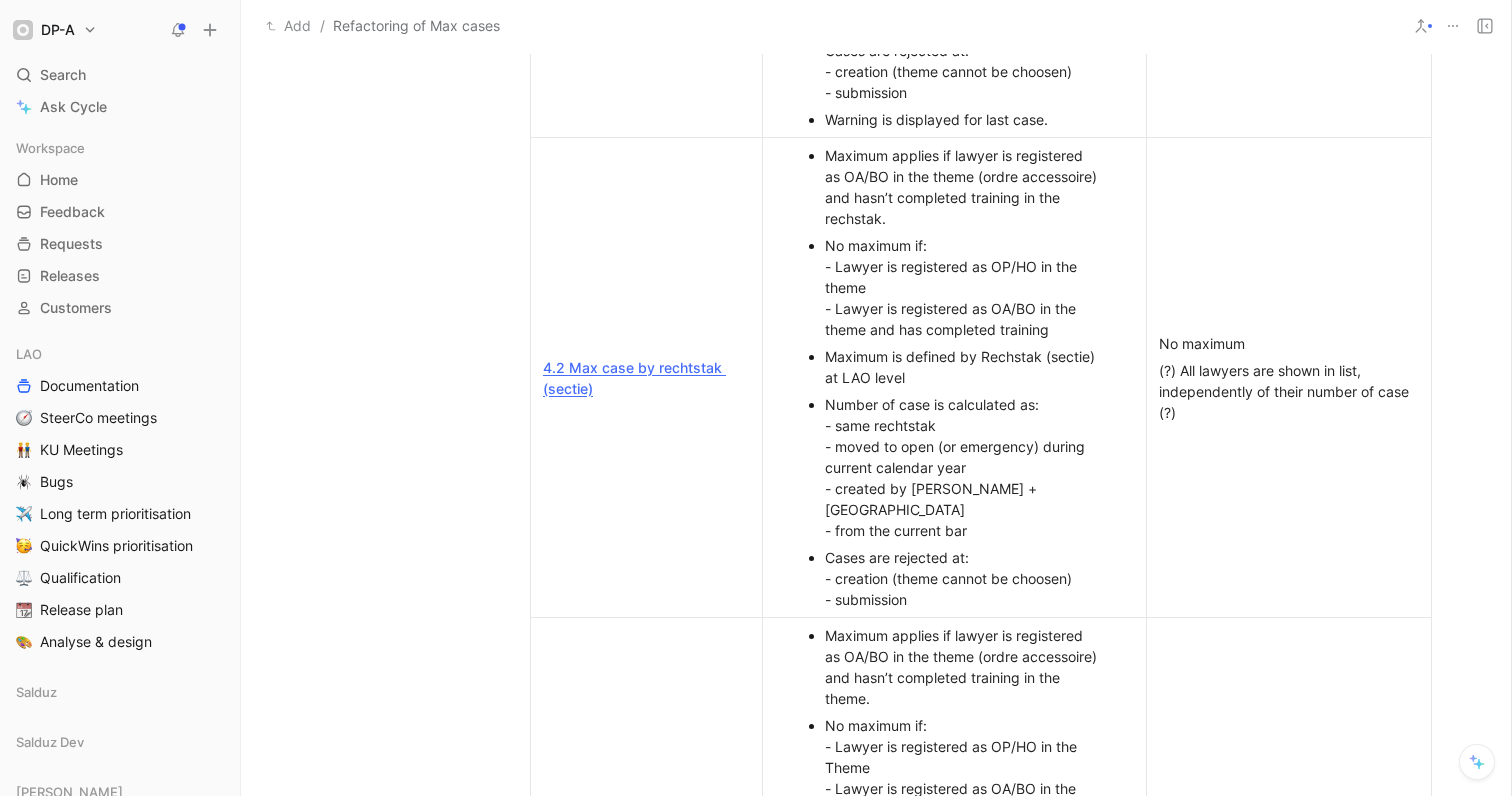 scroll, scrollTop: 3687, scrollLeft: 0, axis: vertical 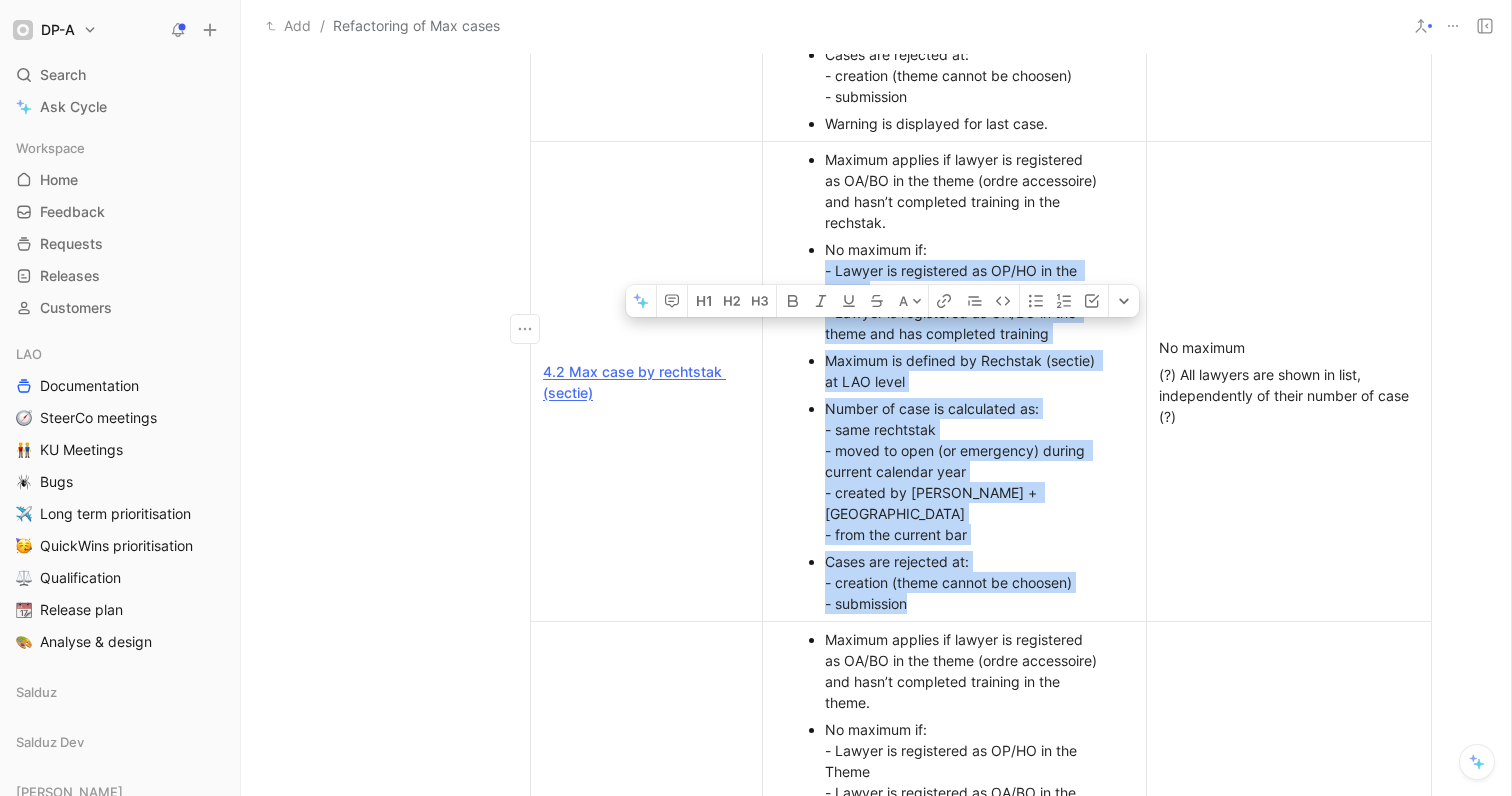 drag, startPoint x: 931, startPoint y: 562, endPoint x: 885, endPoint y: 282, distance: 283.75342 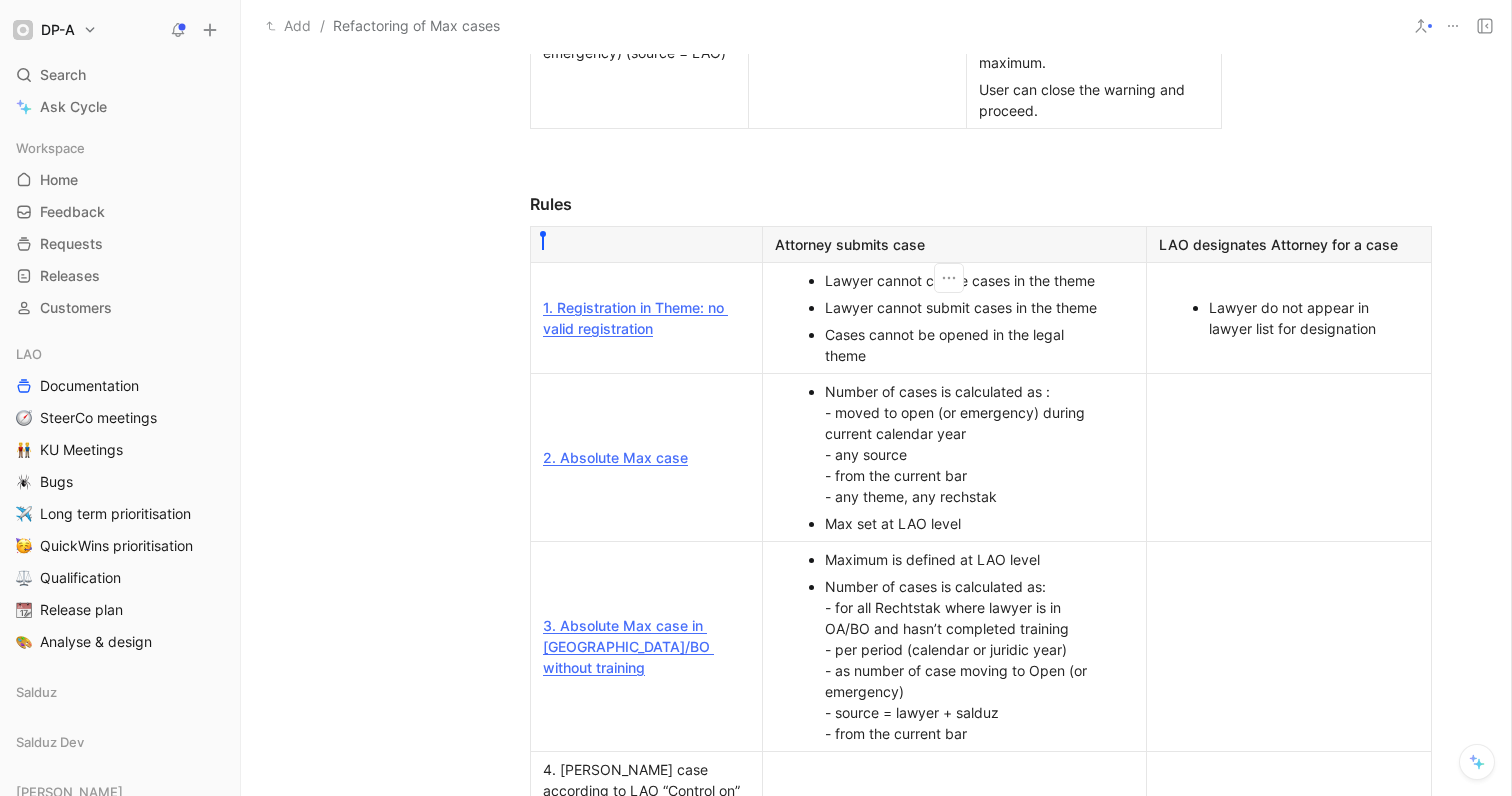 scroll, scrollTop: 2501, scrollLeft: 0, axis: vertical 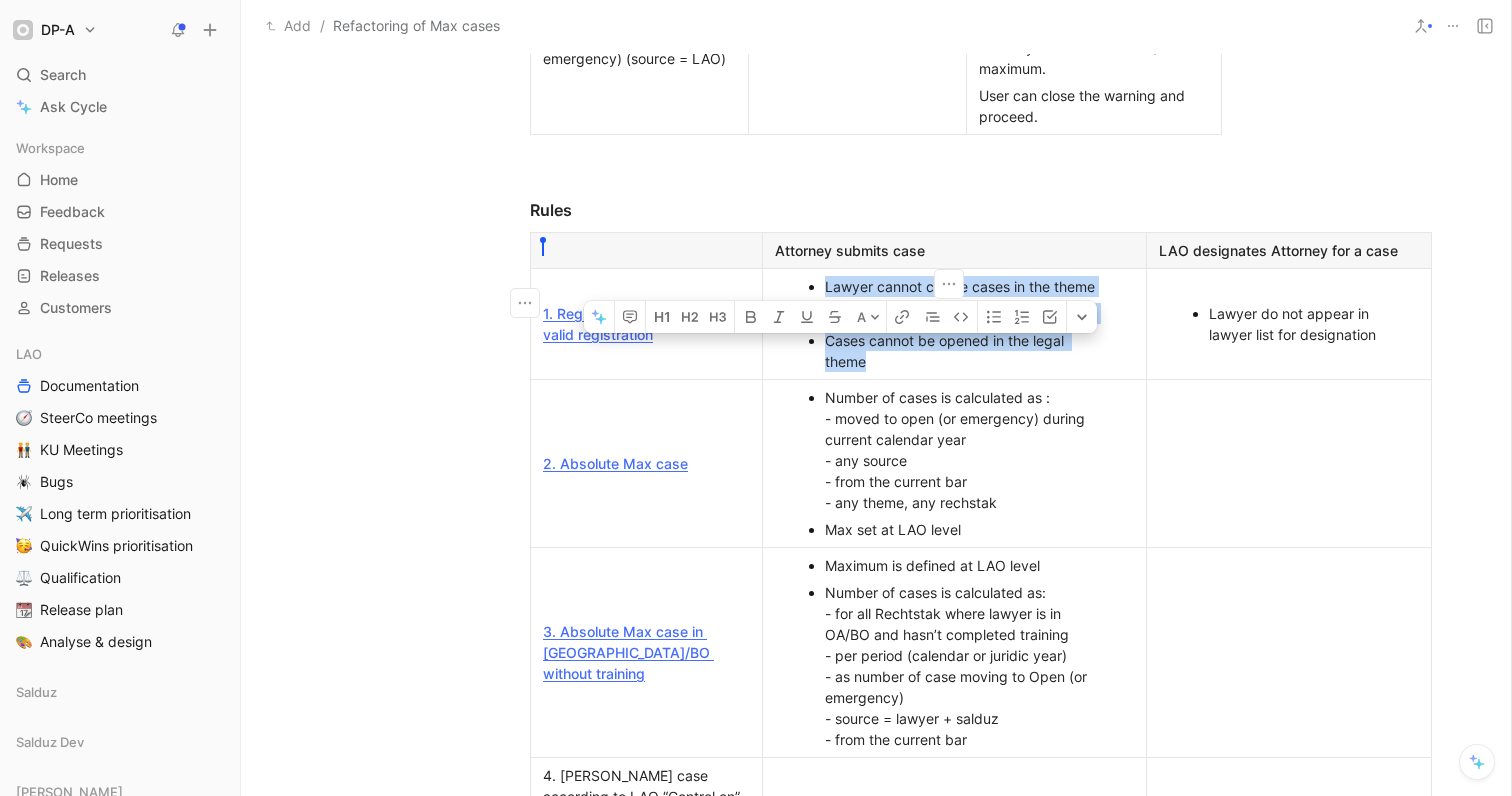 drag, startPoint x: 878, startPoint y: 369, endPoint x: 815, endPoint y: 294, distance: 97.94897 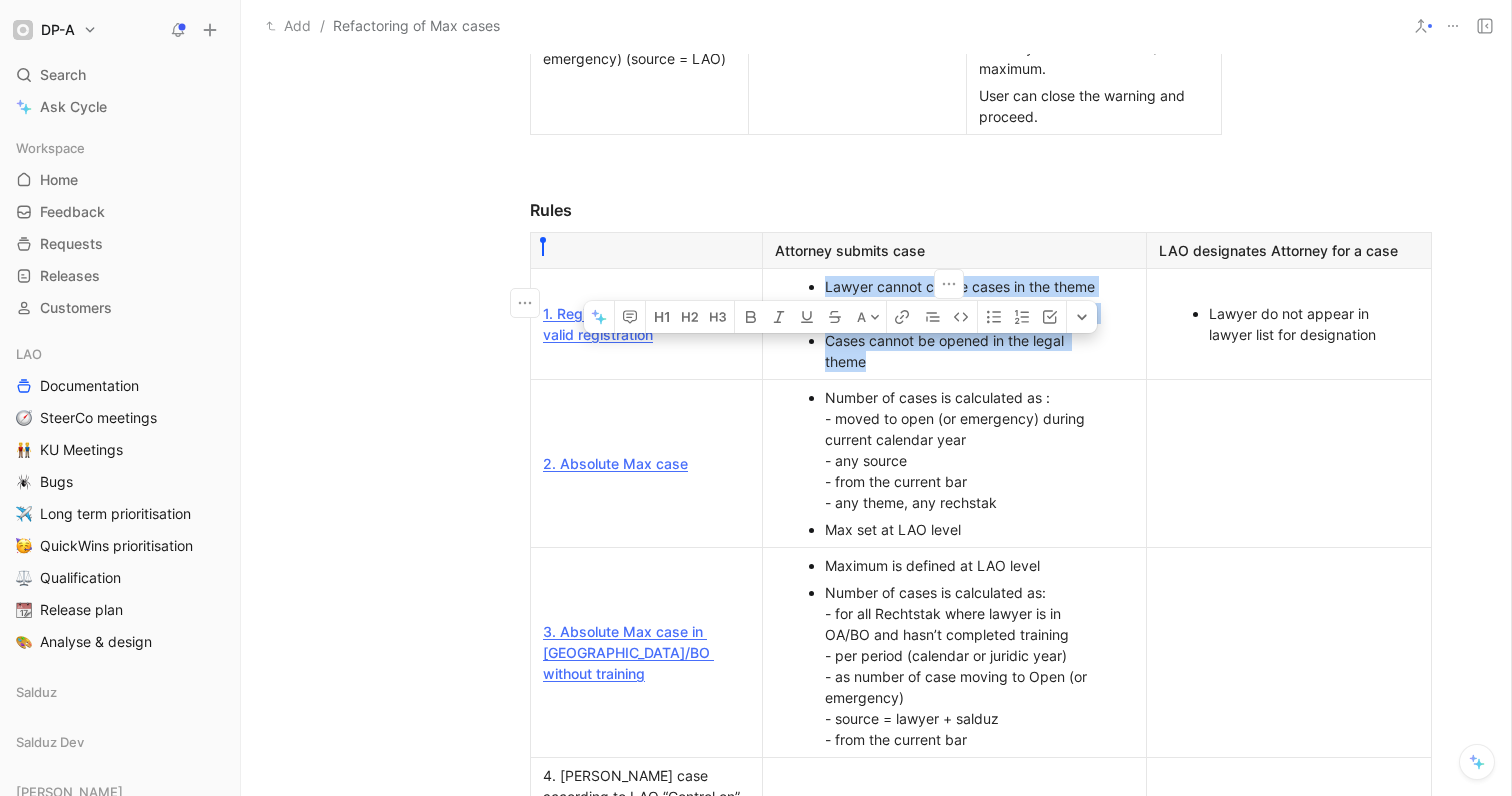 click on "Lawyer cannot create cases in the theme Lawyer cannot submit cases in the theme Cases cannot be opened in the legal theme" at bounding box center [955, 324] 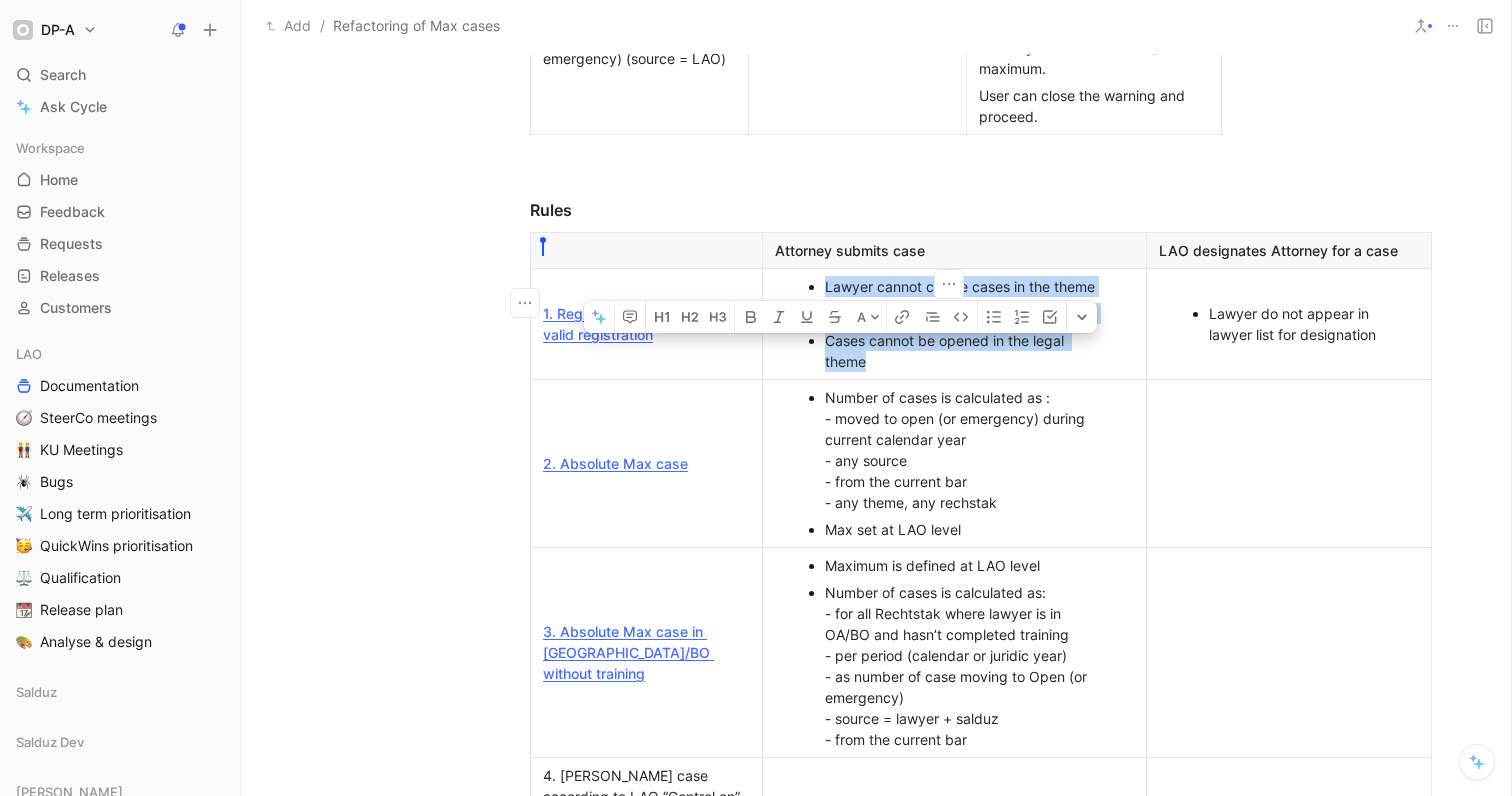 click on "Cases cannot be opened in the legal theme" at bounding box center [964, 351] 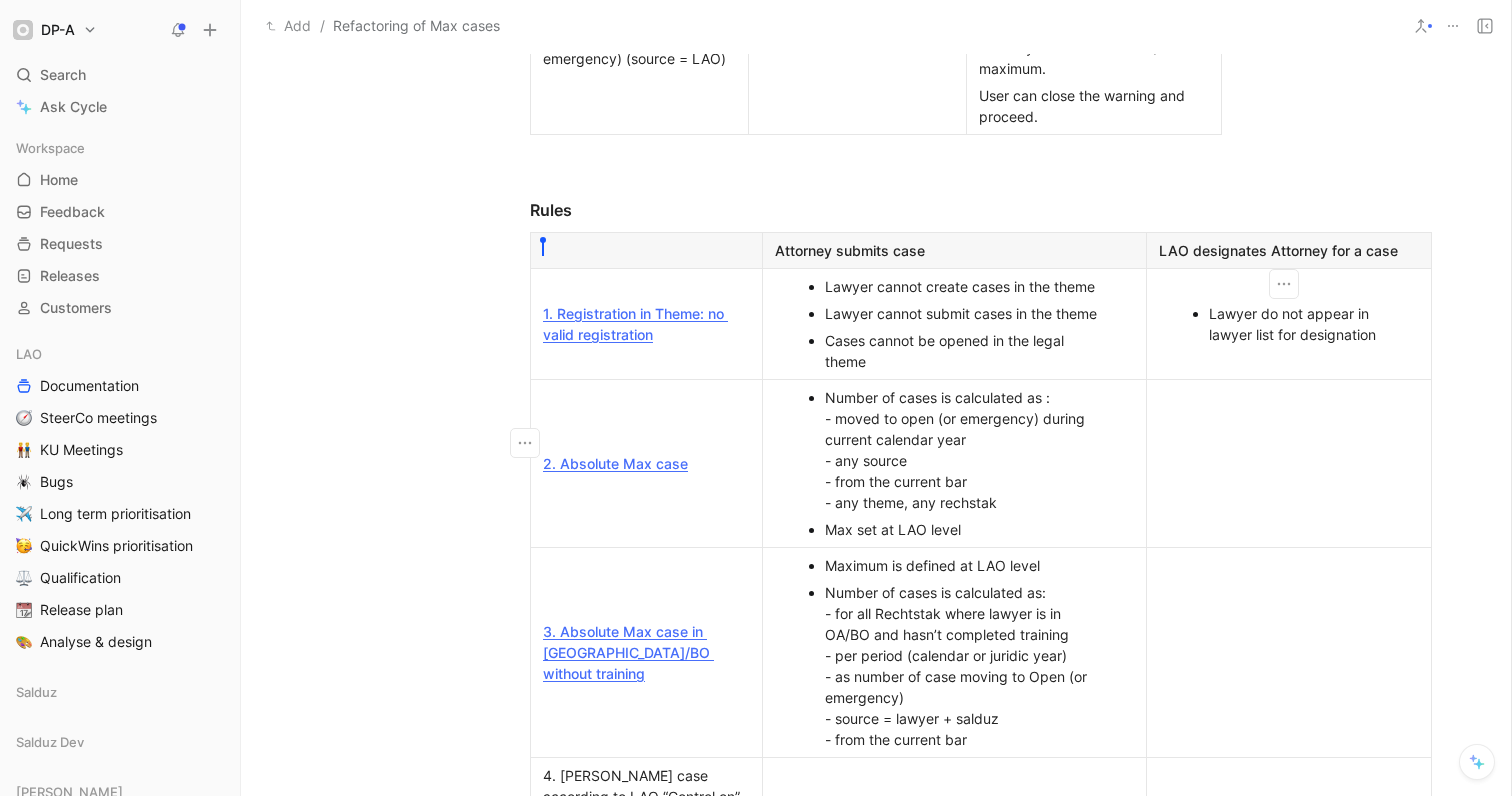 click at bounding box center (1289, 463) 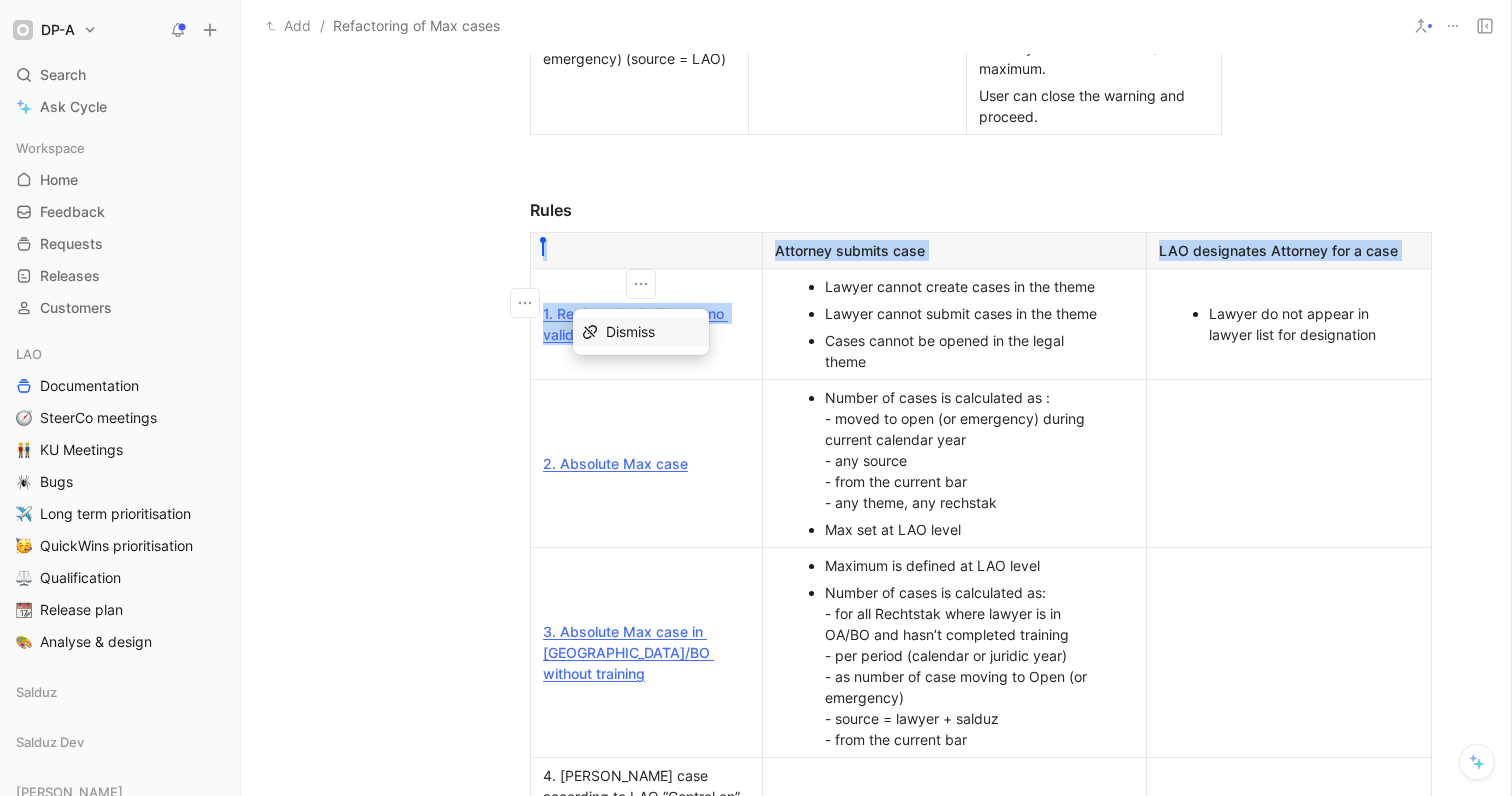 drag, startPoint x: 666, startPoint y: 344, endPoint x: 520, endPoint y: 308, distance: 150.37286 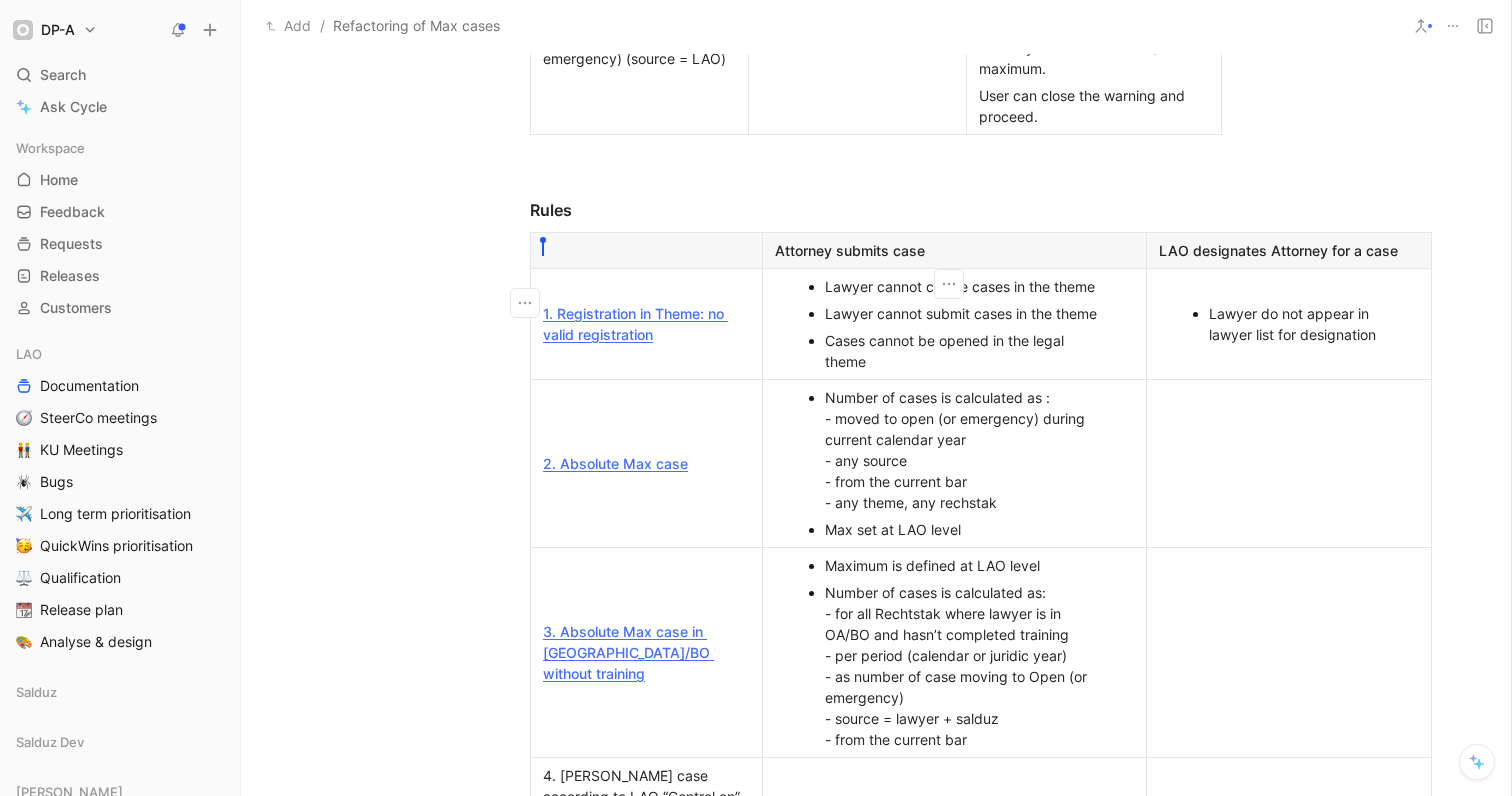 click on "Lawyer cannot submit cases in the theme" at bounding box center (964, 313) 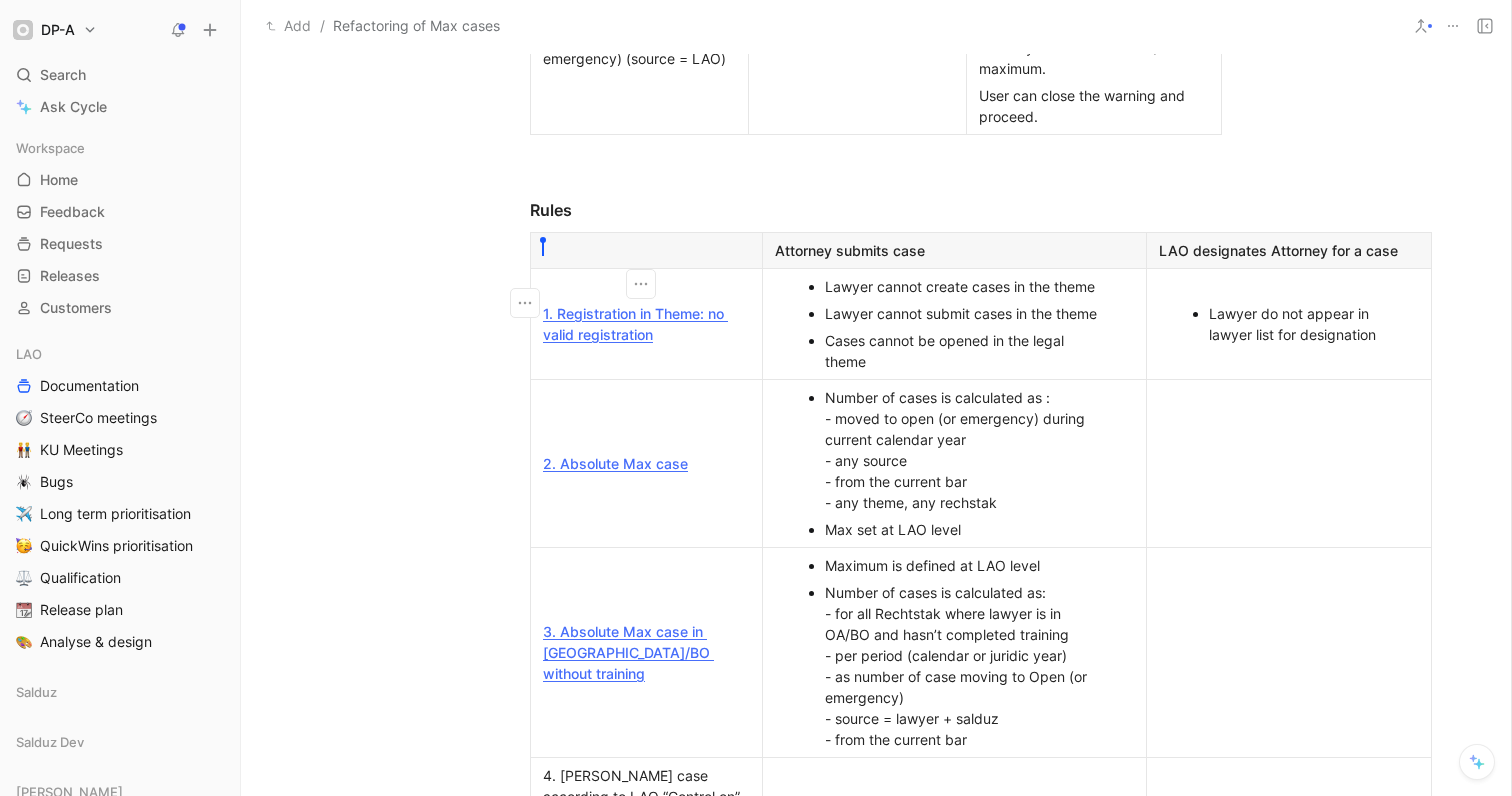 click on "1. Registration in Theme: no valid registration" at bounding box center [646, 324] 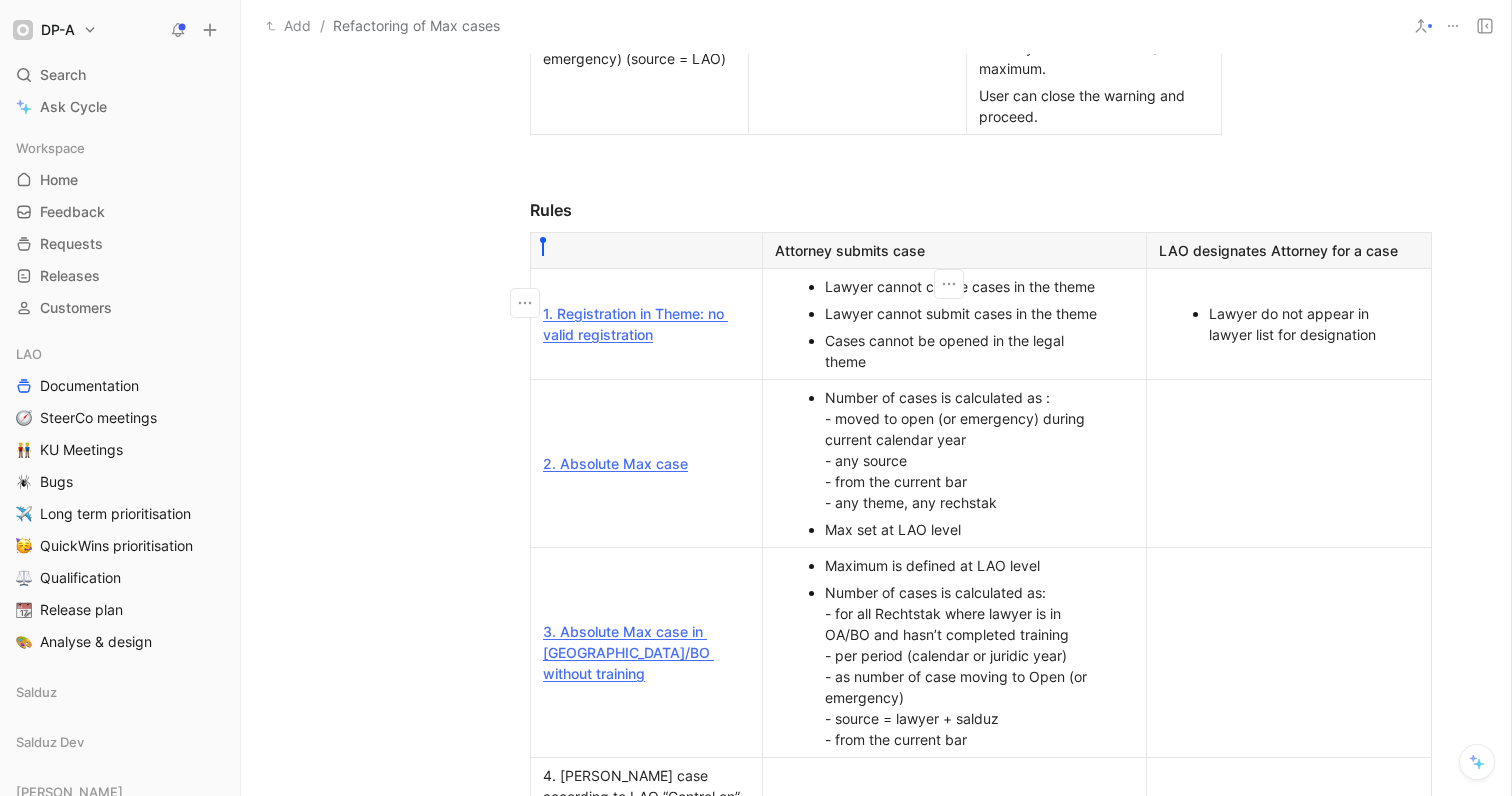 click on "Cases cannot be opened in the legal theme" at bounding box center [964, 351] 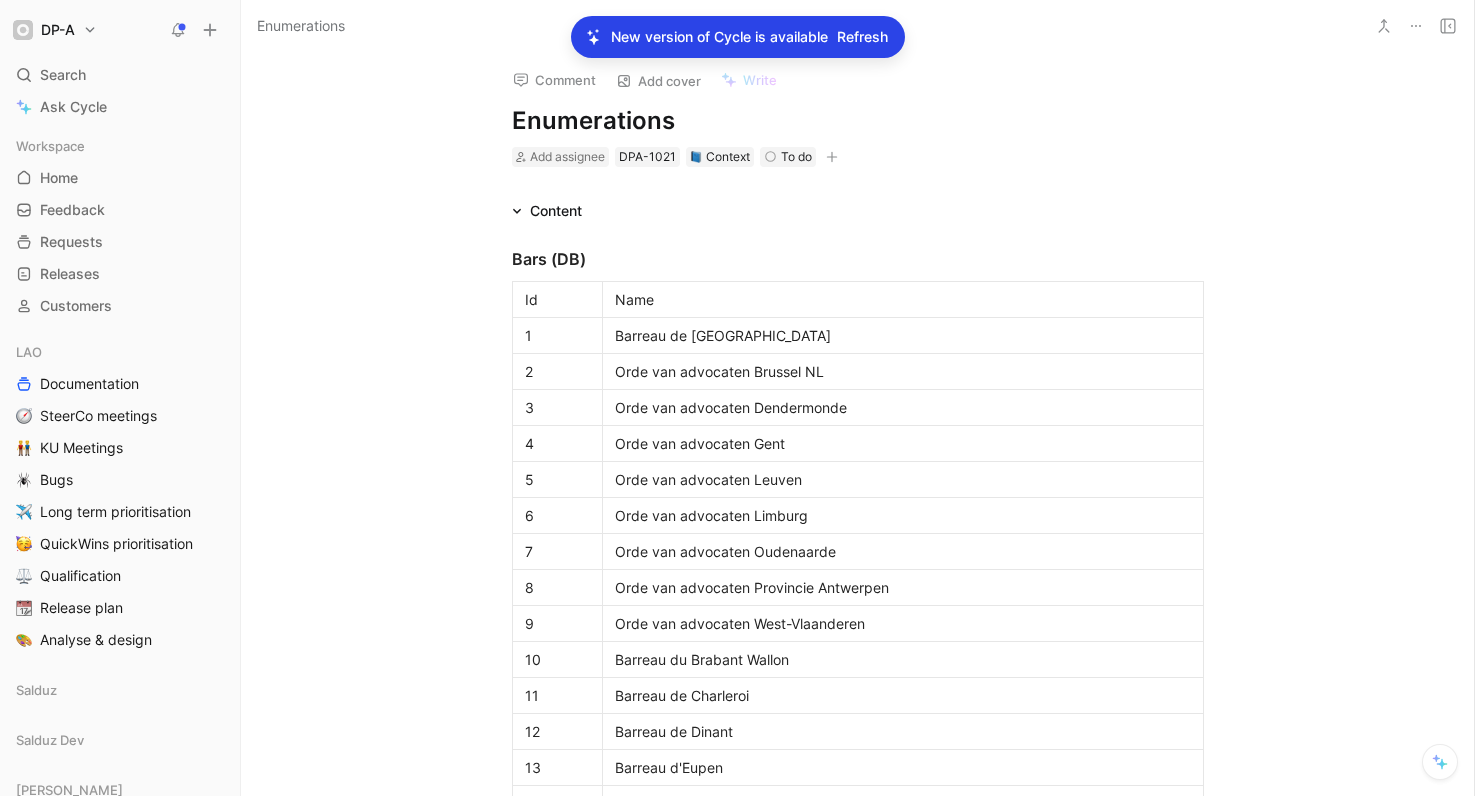 scroll, scrollTop: 0, scrollLeft: 0, axis: both 